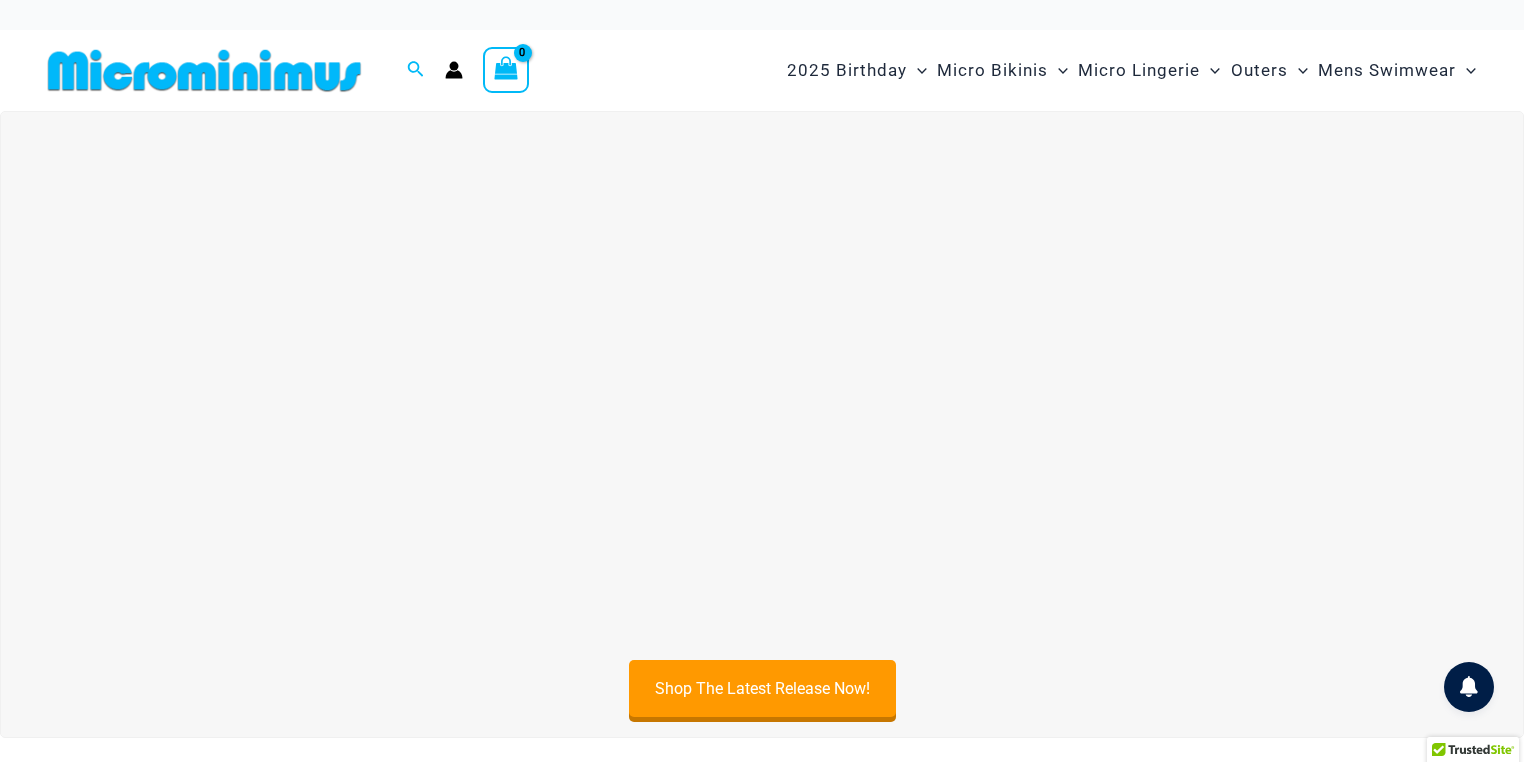 scroll, scrollTop: 0, scrollLeft: 0, axis: both 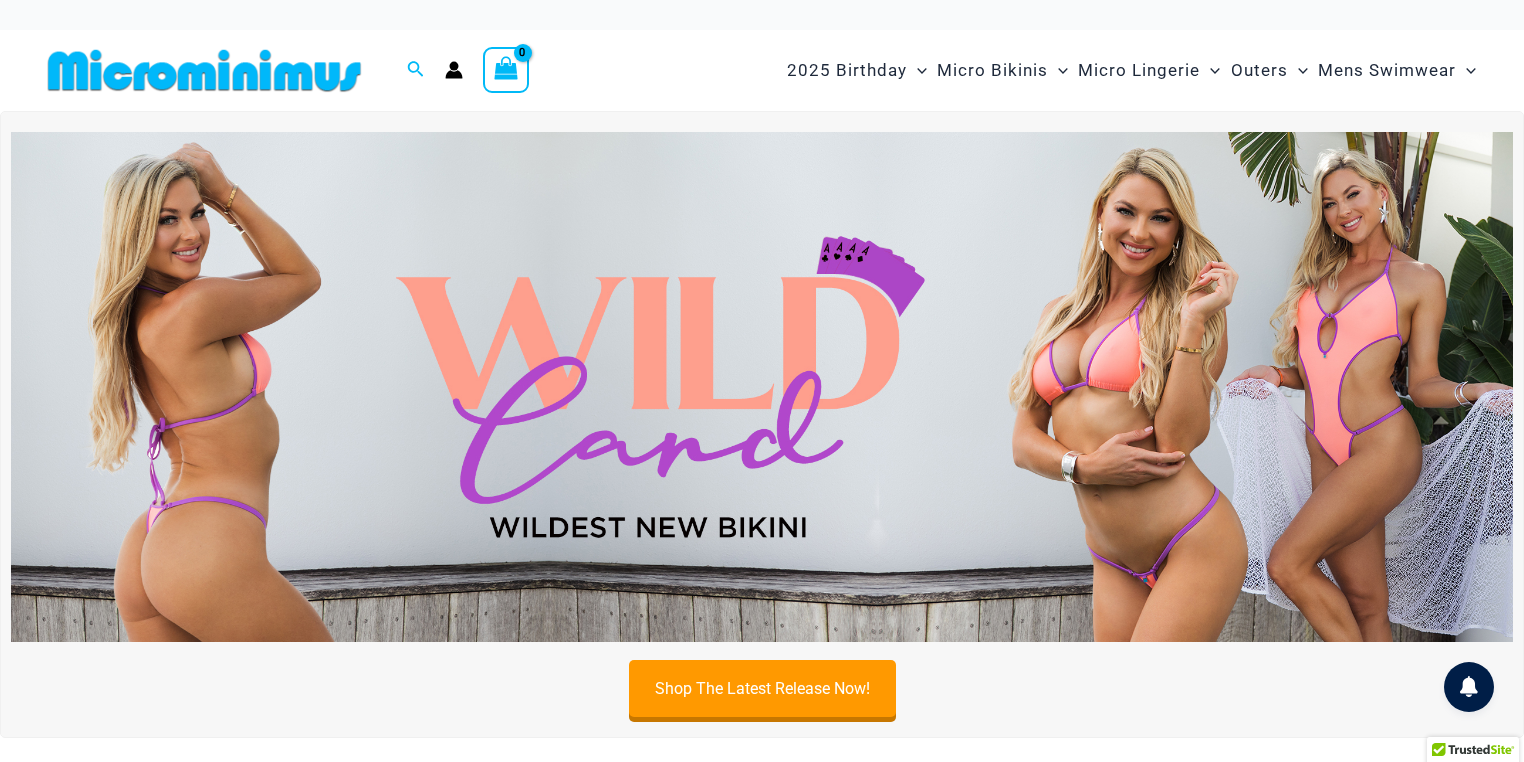 click at bounding box center (762, 387) 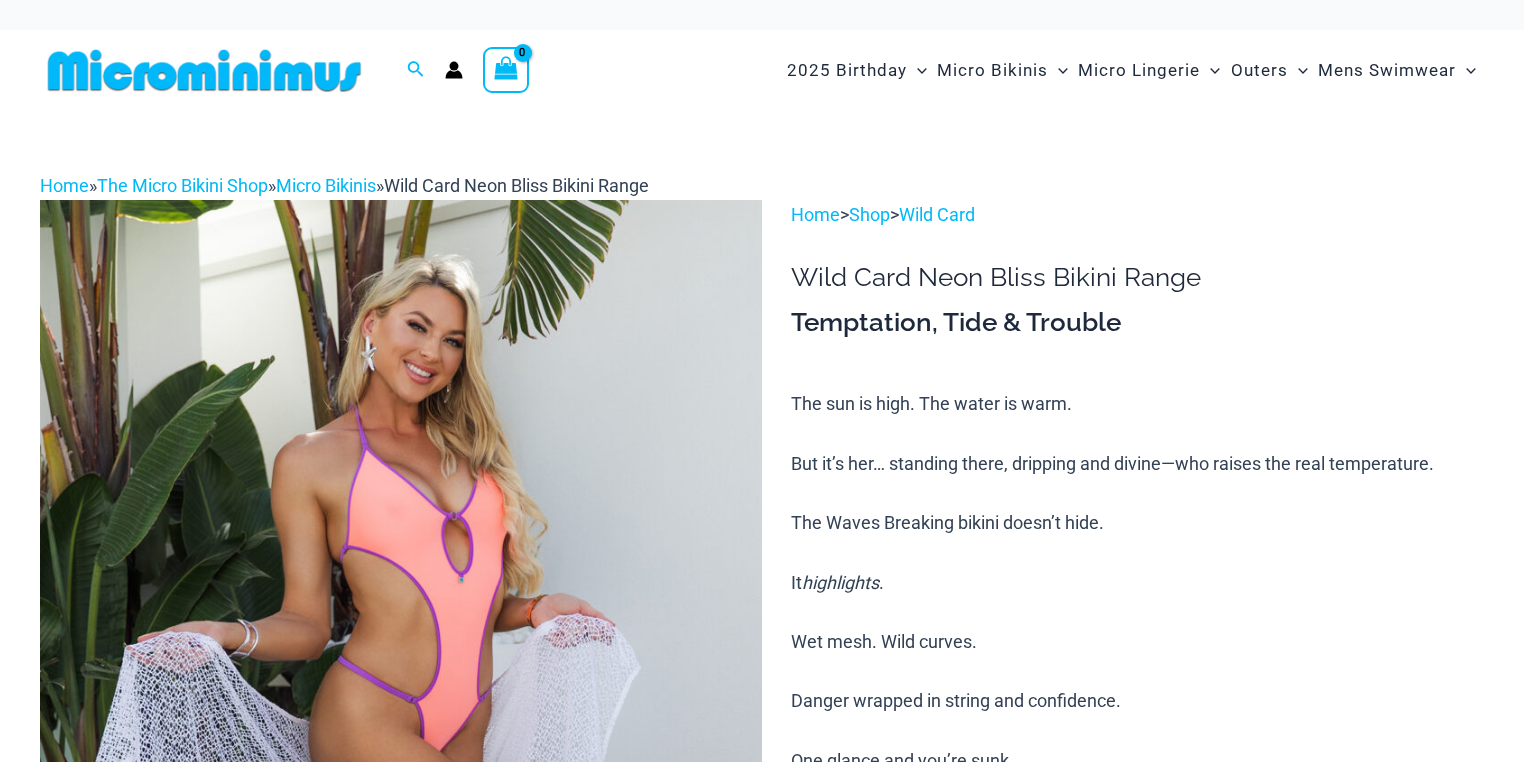 scroll, scrollTop: 0, scrollLeft: 0, axis: both 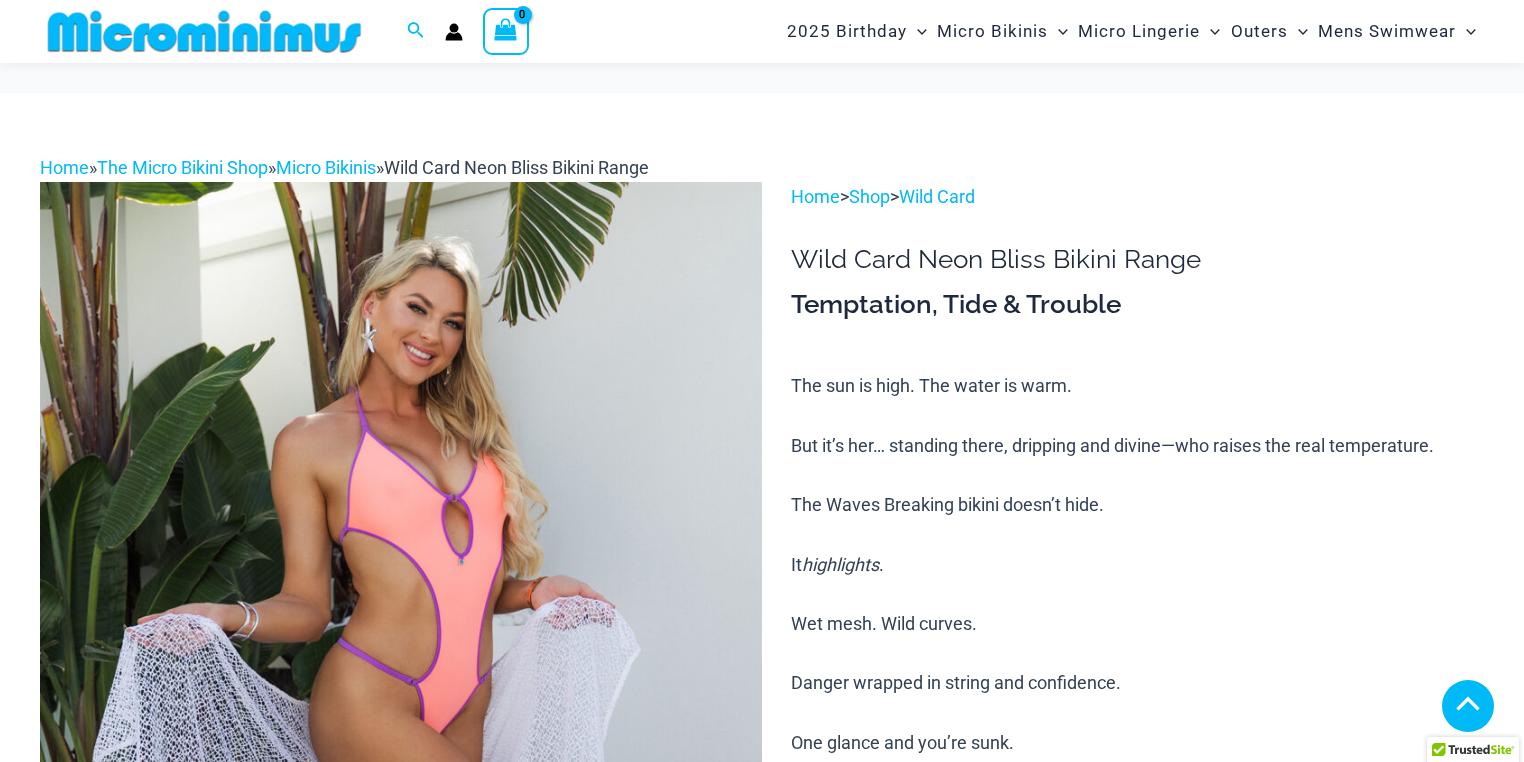 click 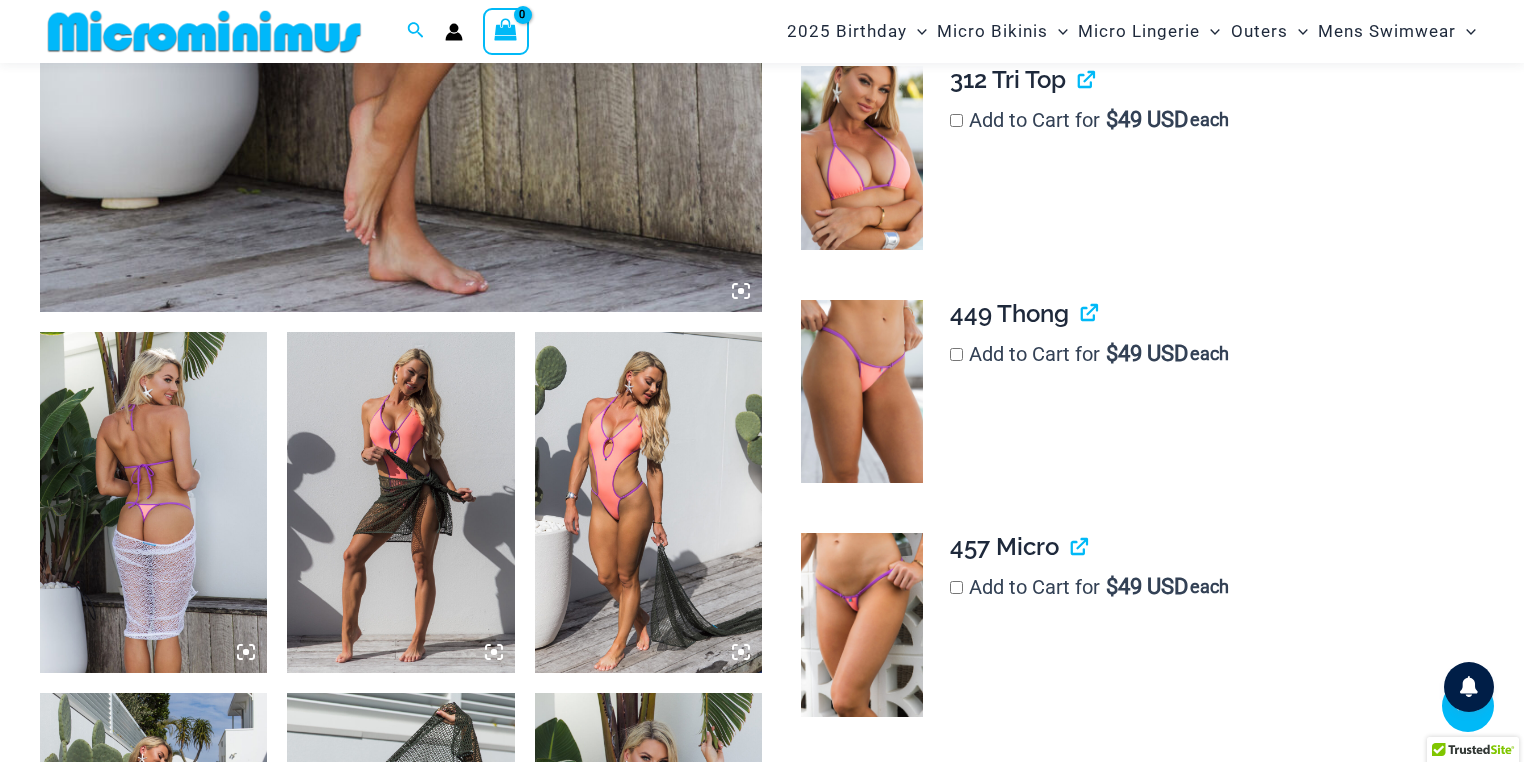 click 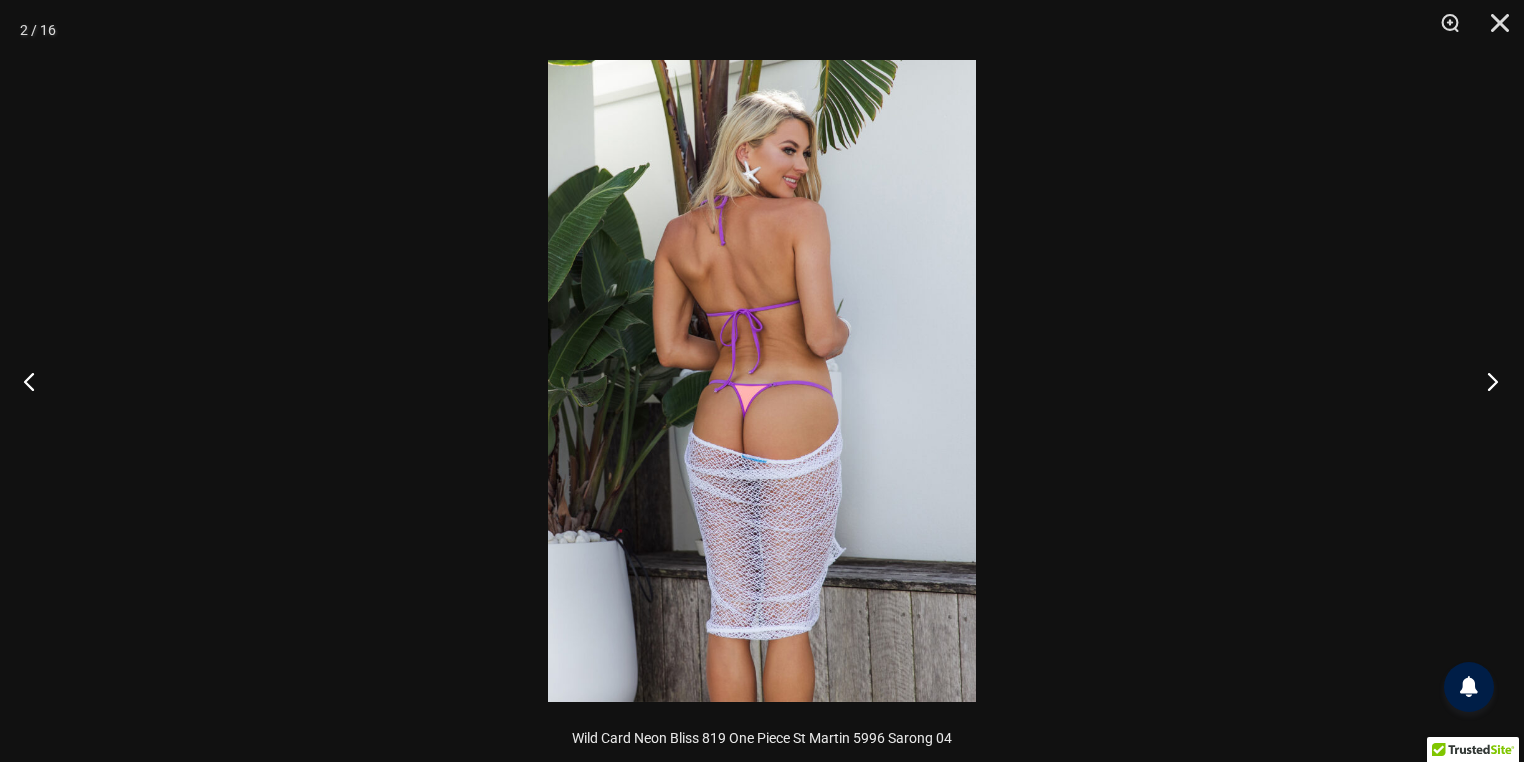 click at bounding box center [1486, 381] 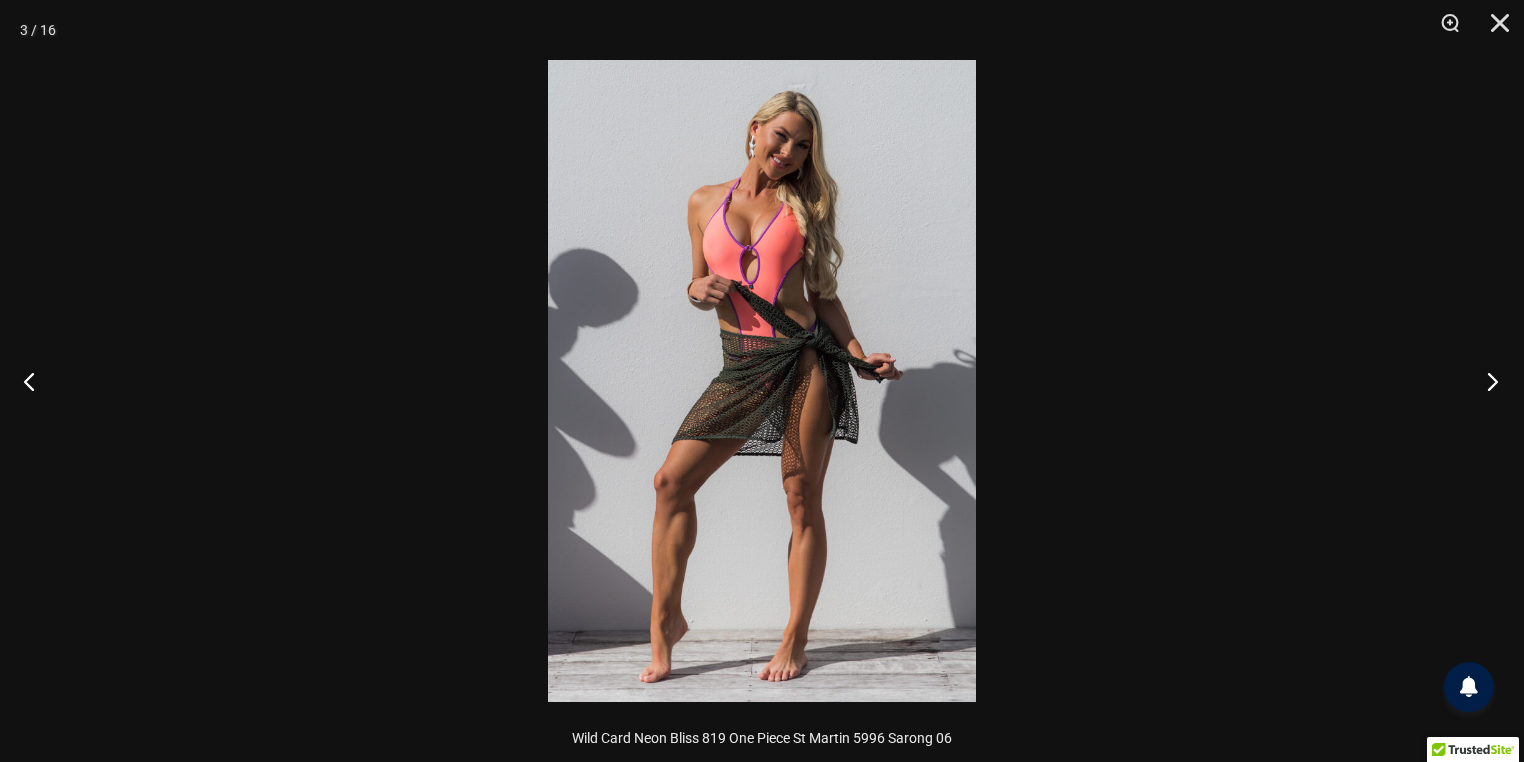 click at bounding box center [1486, 381] 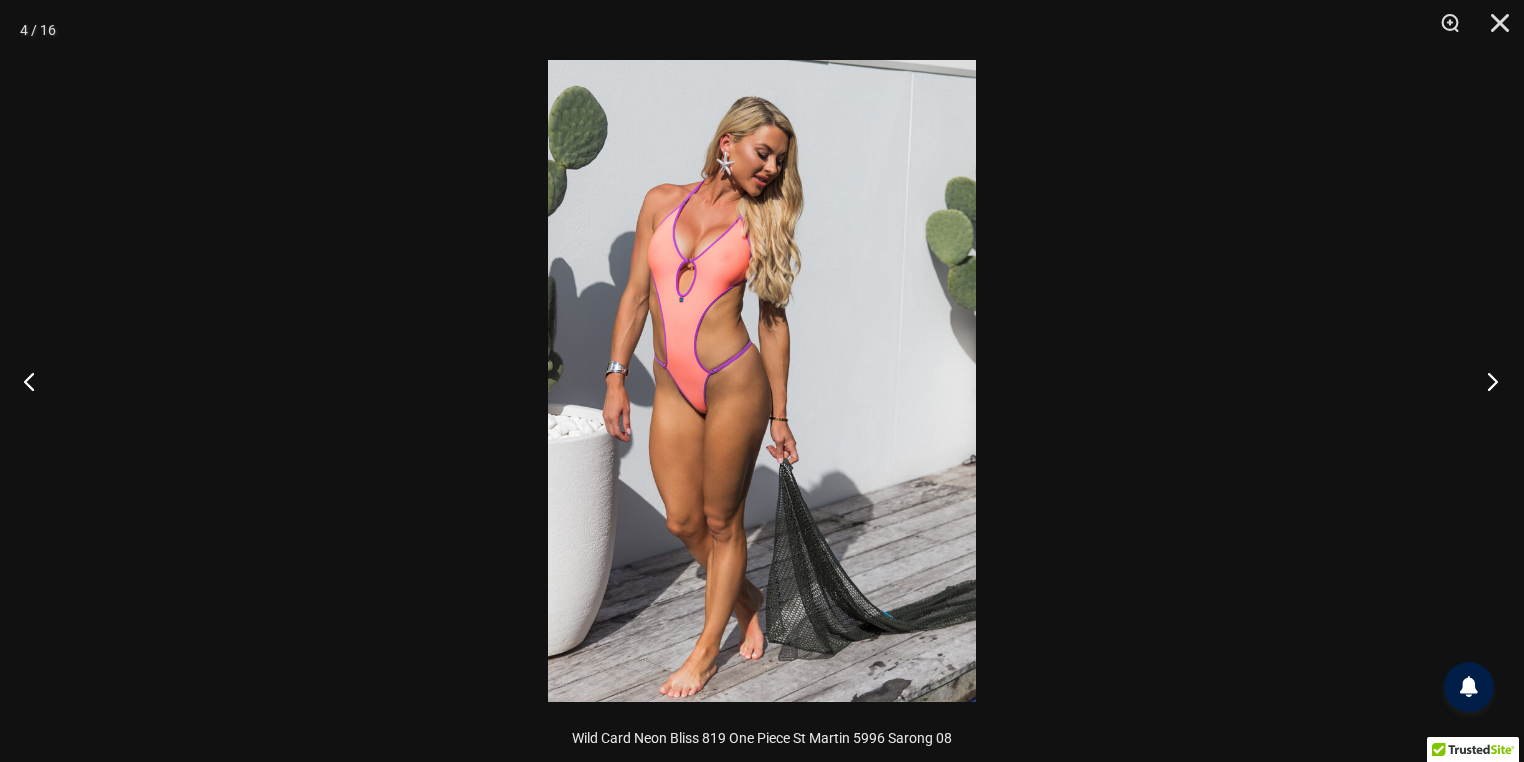 click at bounding box center [1486, 381] 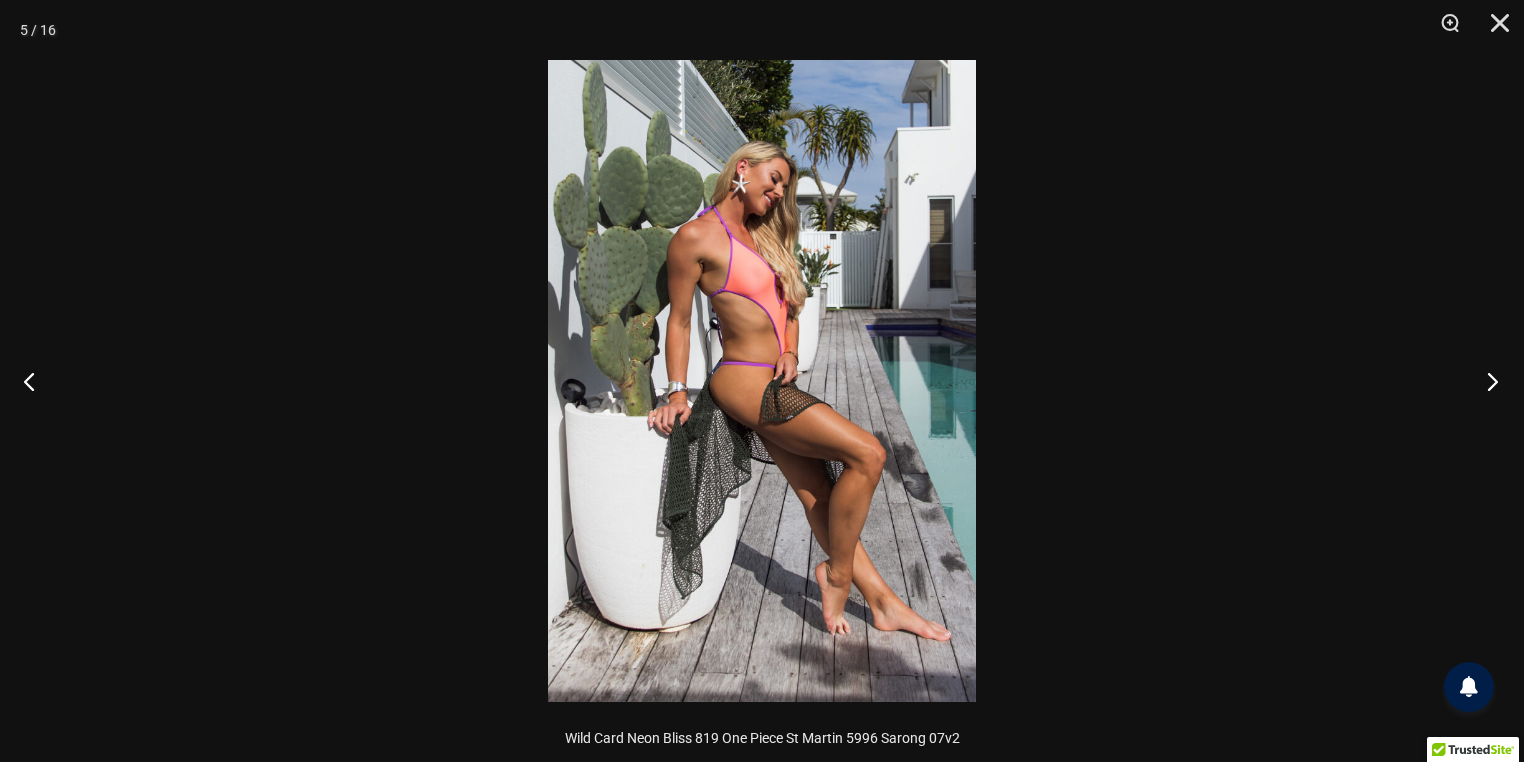 click at bounding box center [1486, 381] 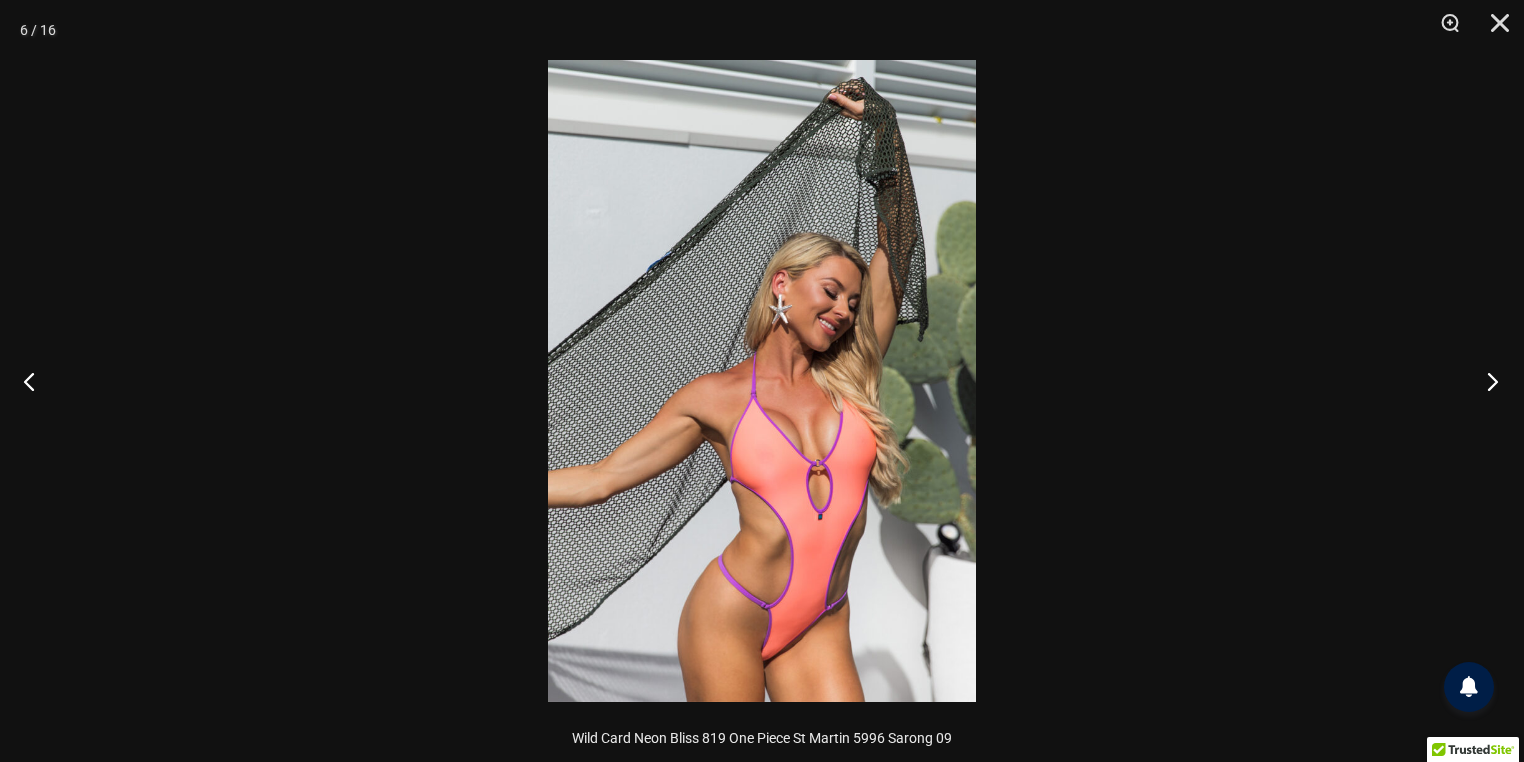 click at bounding box center (1486, 381) 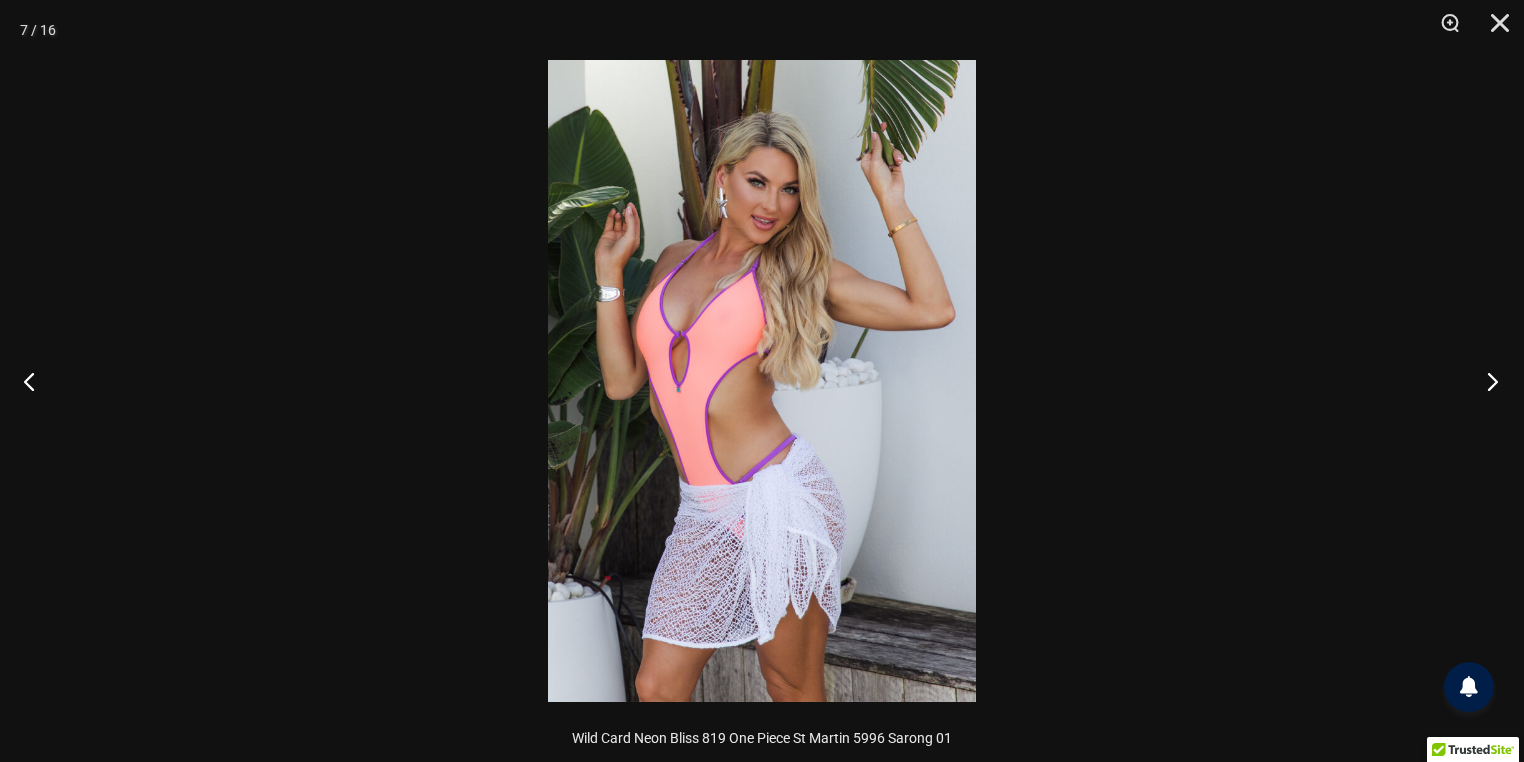 click at bounding box center [1486, 381] 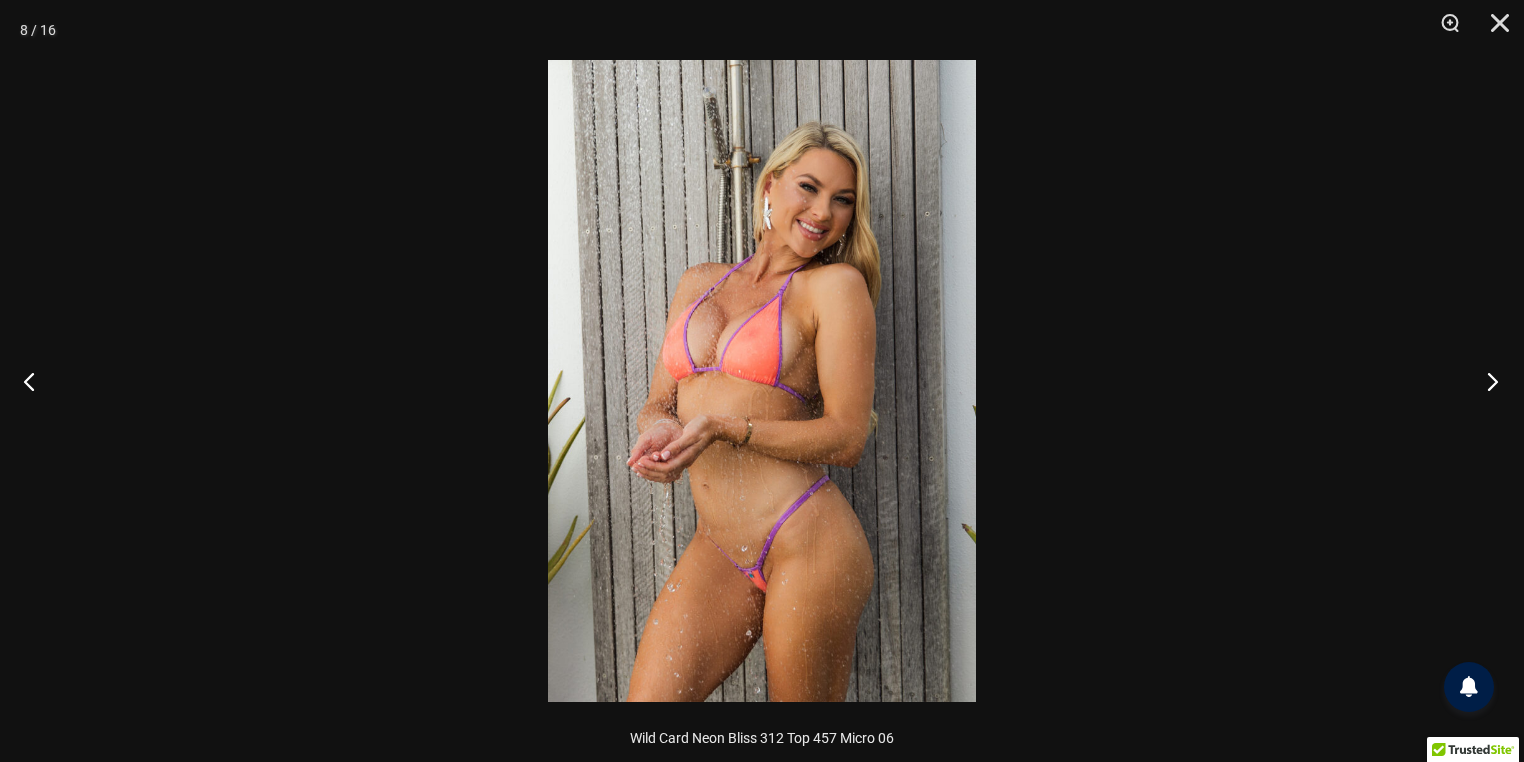 click at bounding box center [1486, 381] 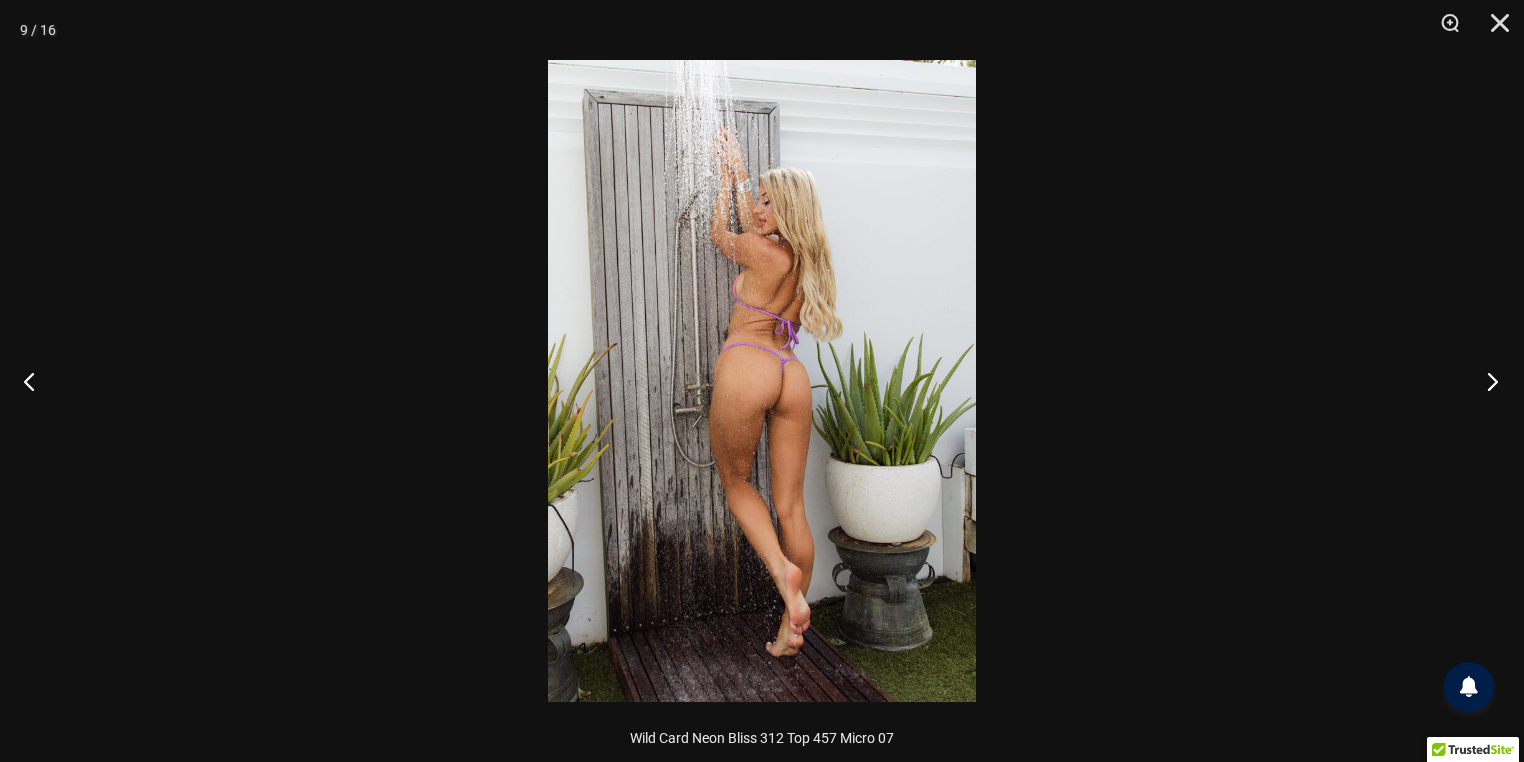 click at bounding box center (1486, 381) 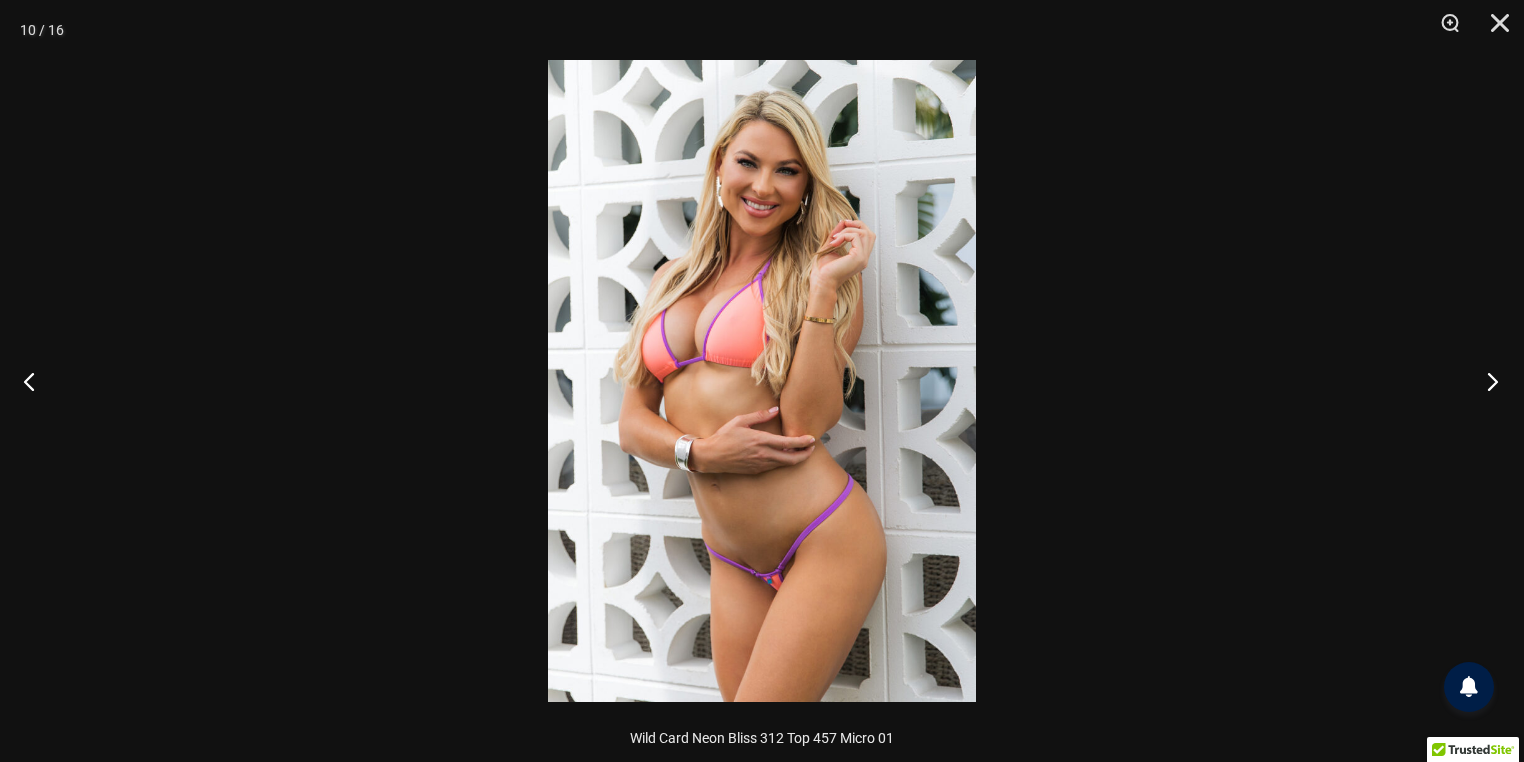 click at bounding box center (1486, 381) 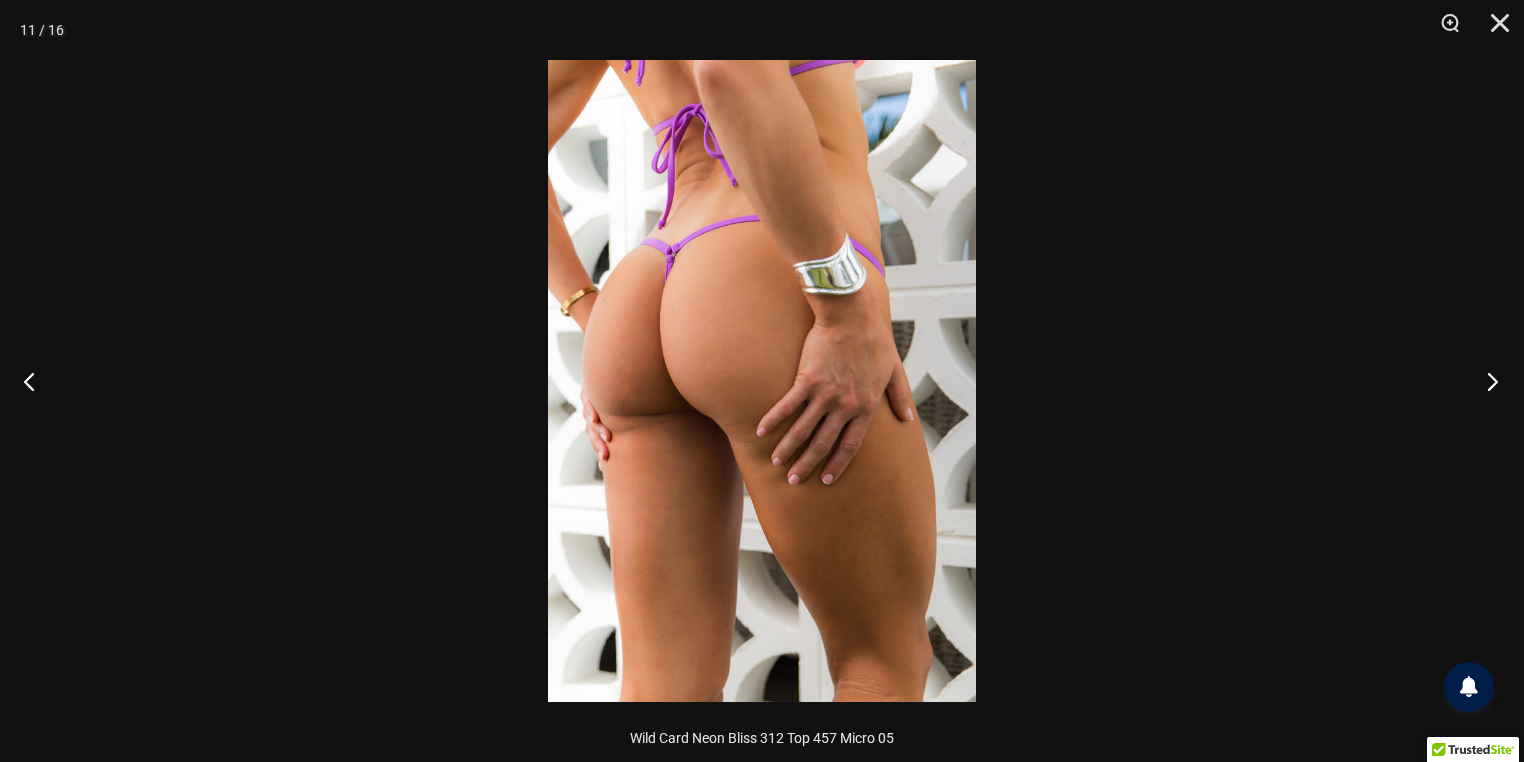 click at bounding box center (1486, 381) 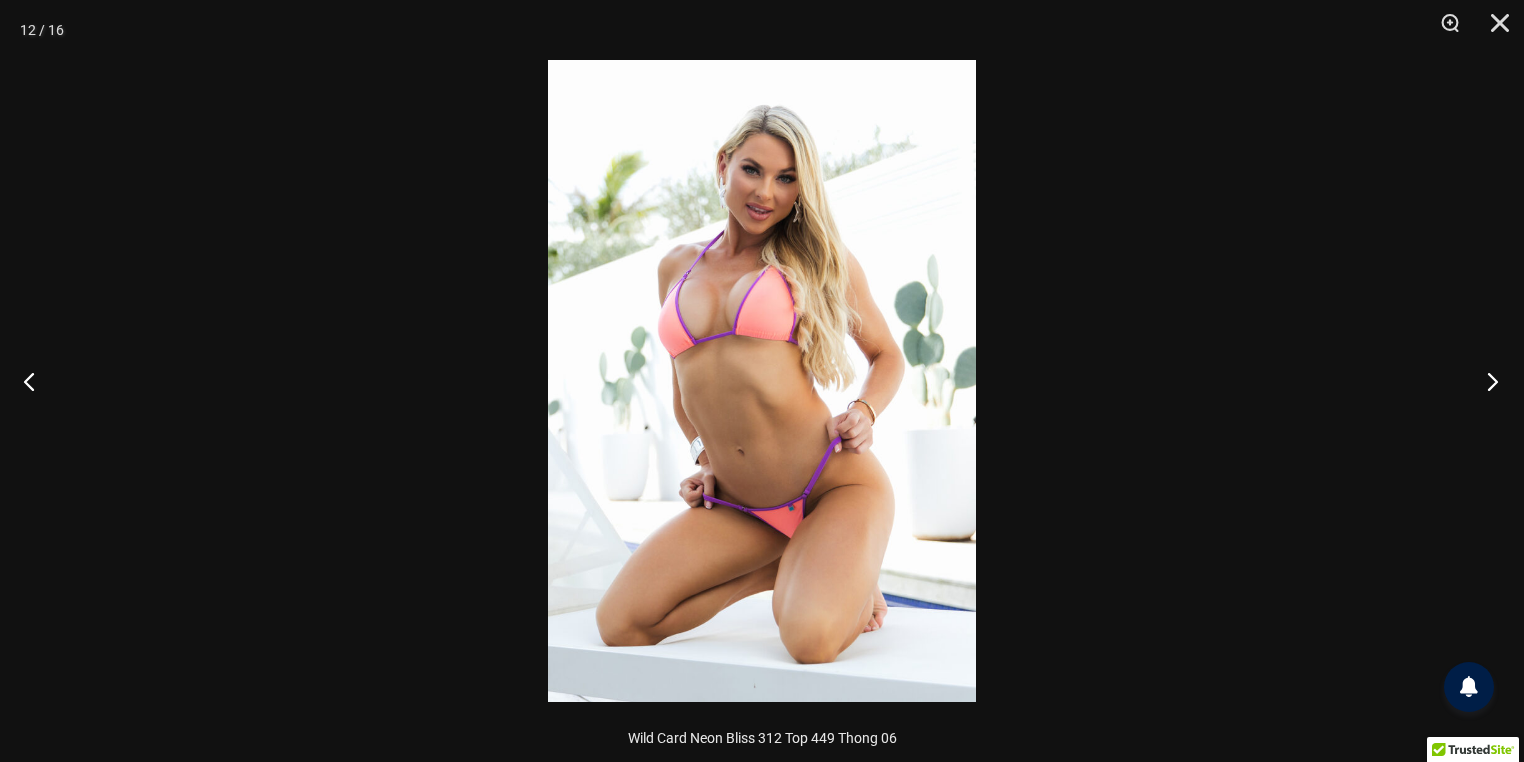 click at bounding box center [1486, 381] 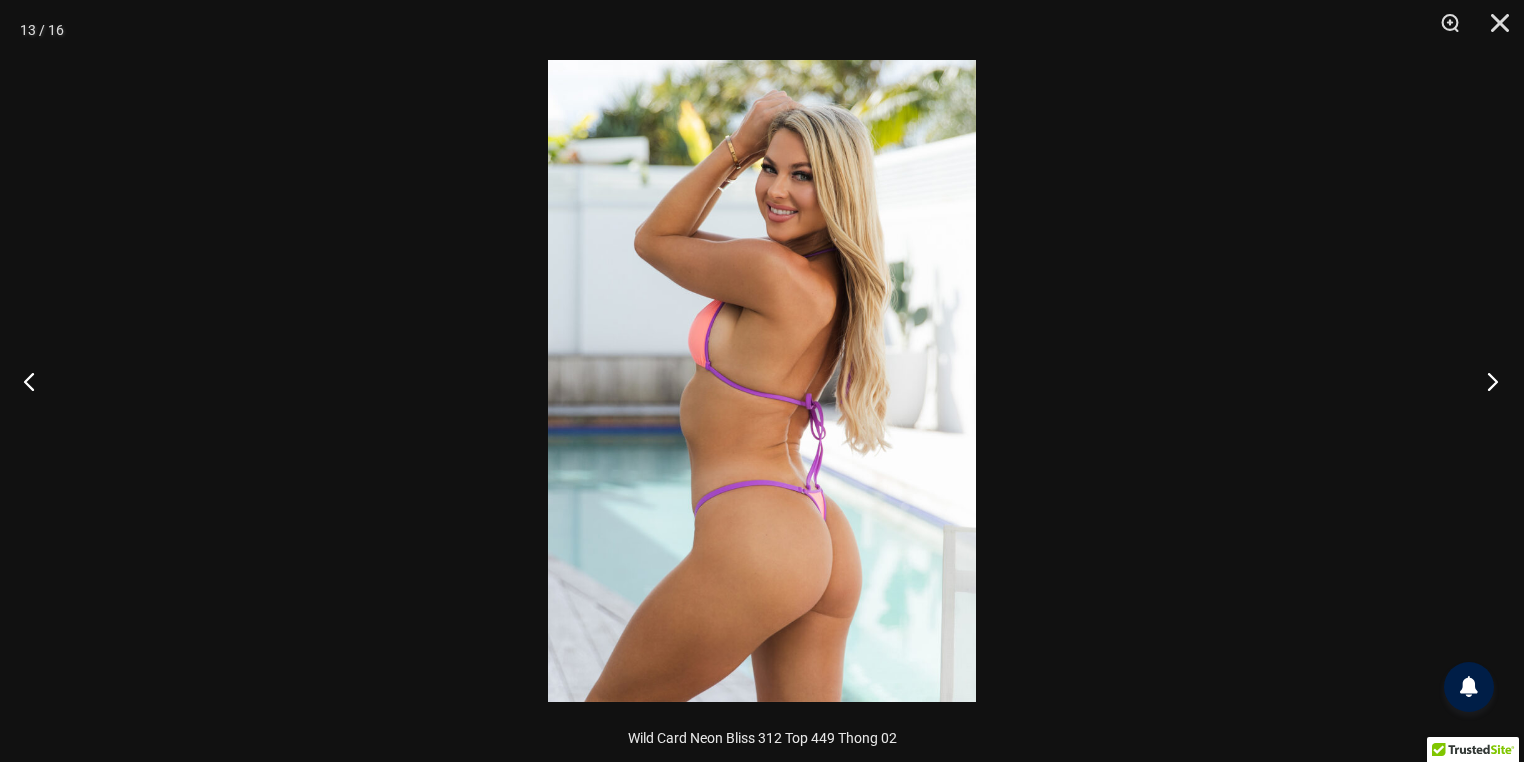 click at bounding box center [1486, 381] 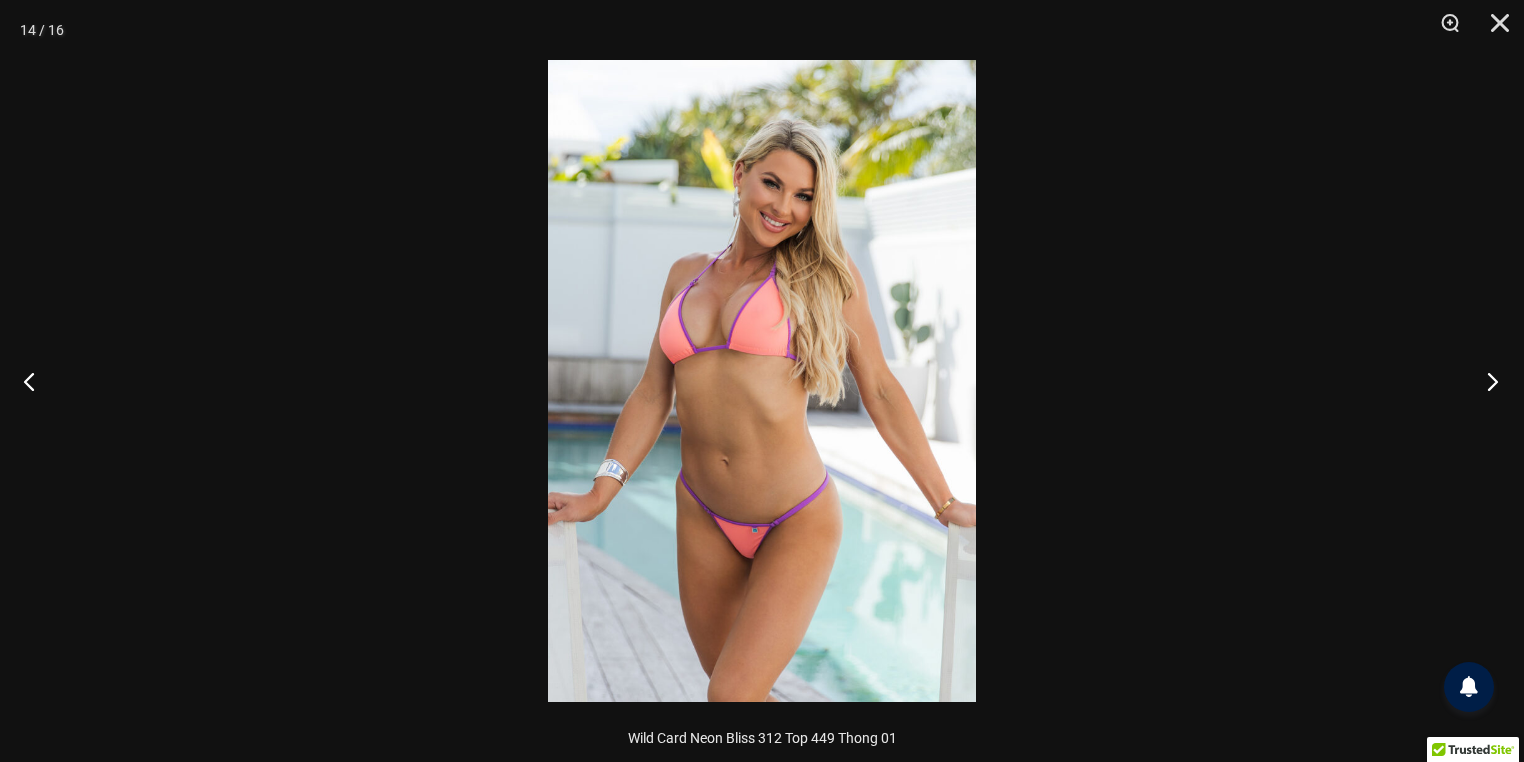 click at bounding box center (1486, 381) 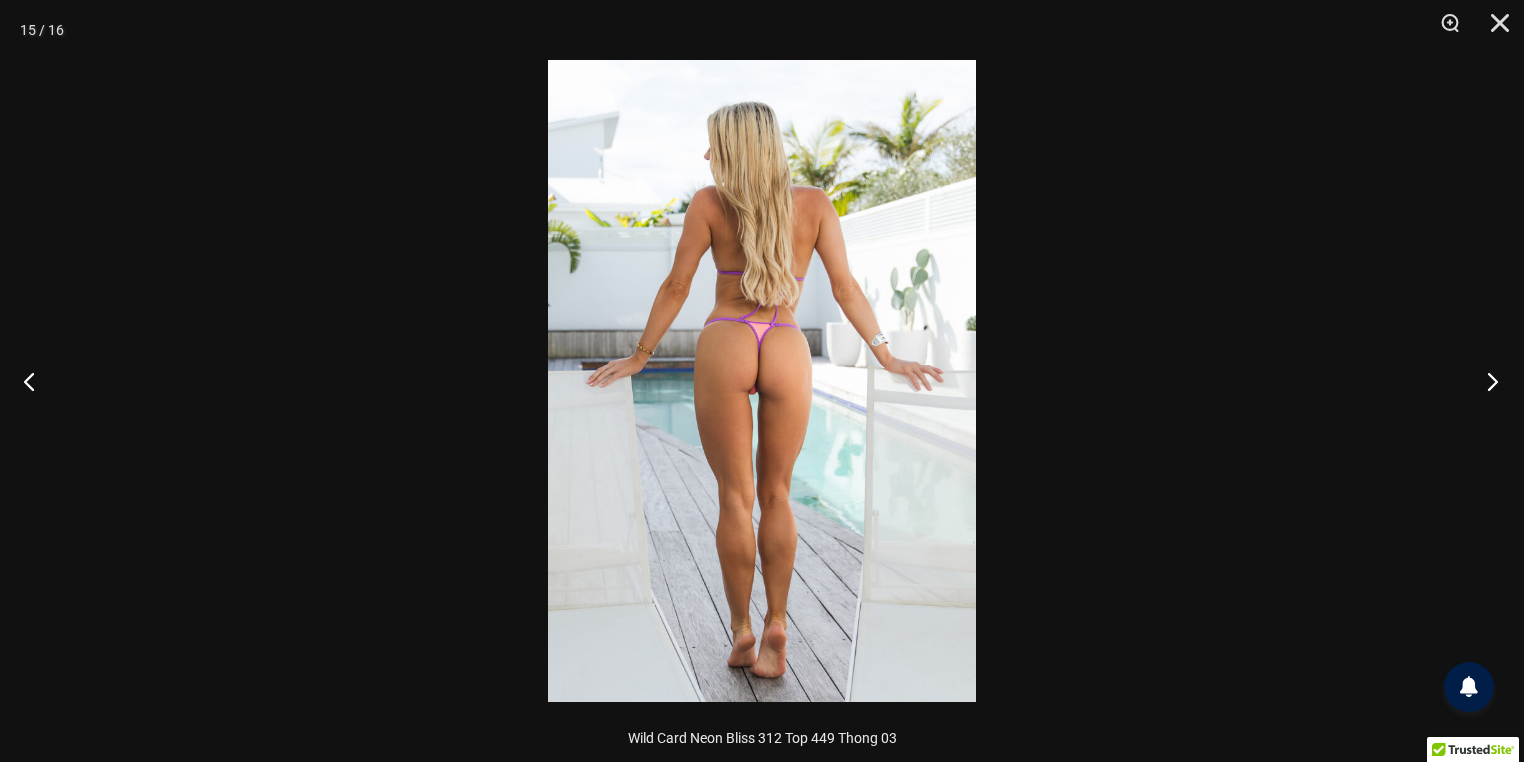 click at bounding box center (1486, 381) 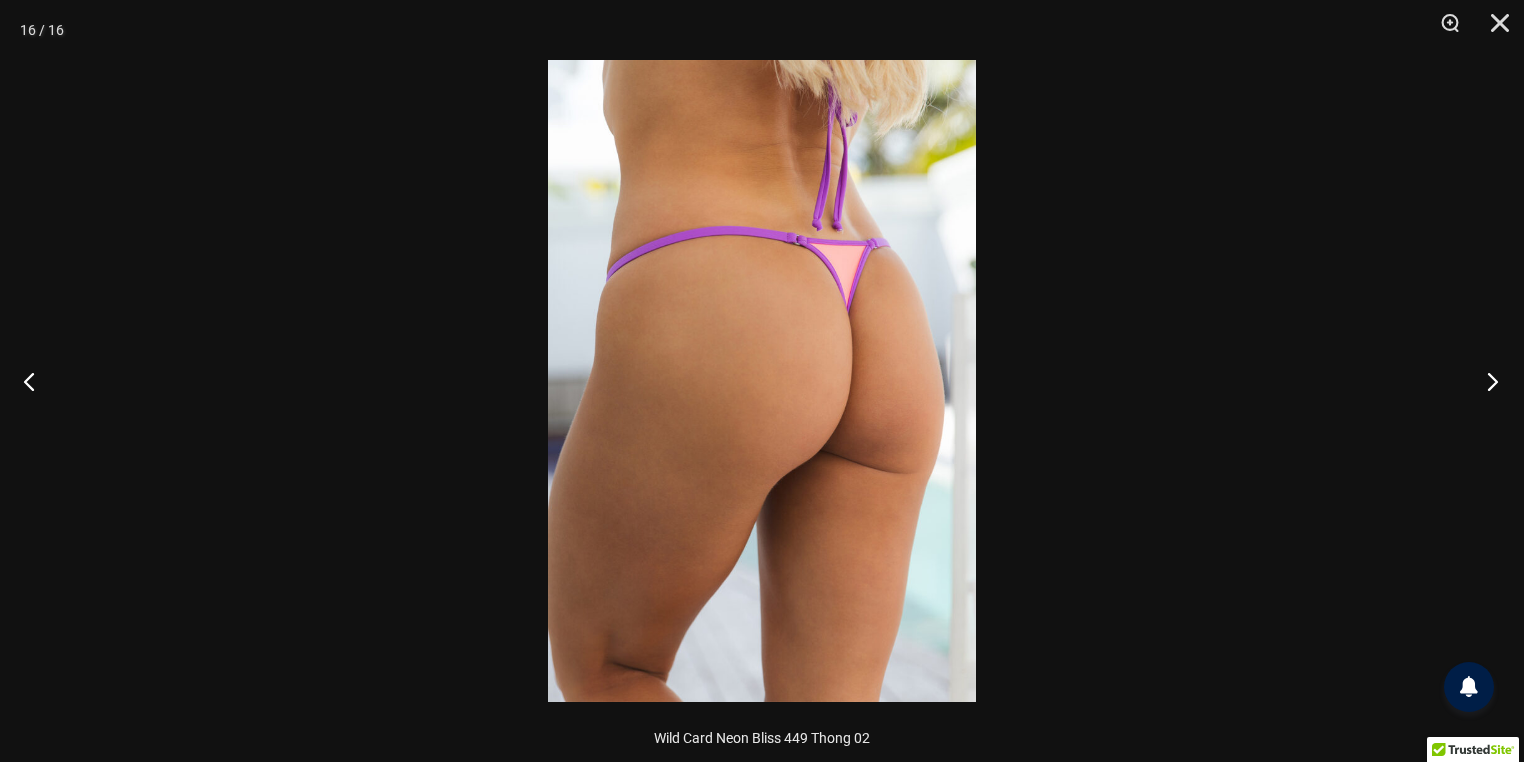click at bounding box center [1486, 381] 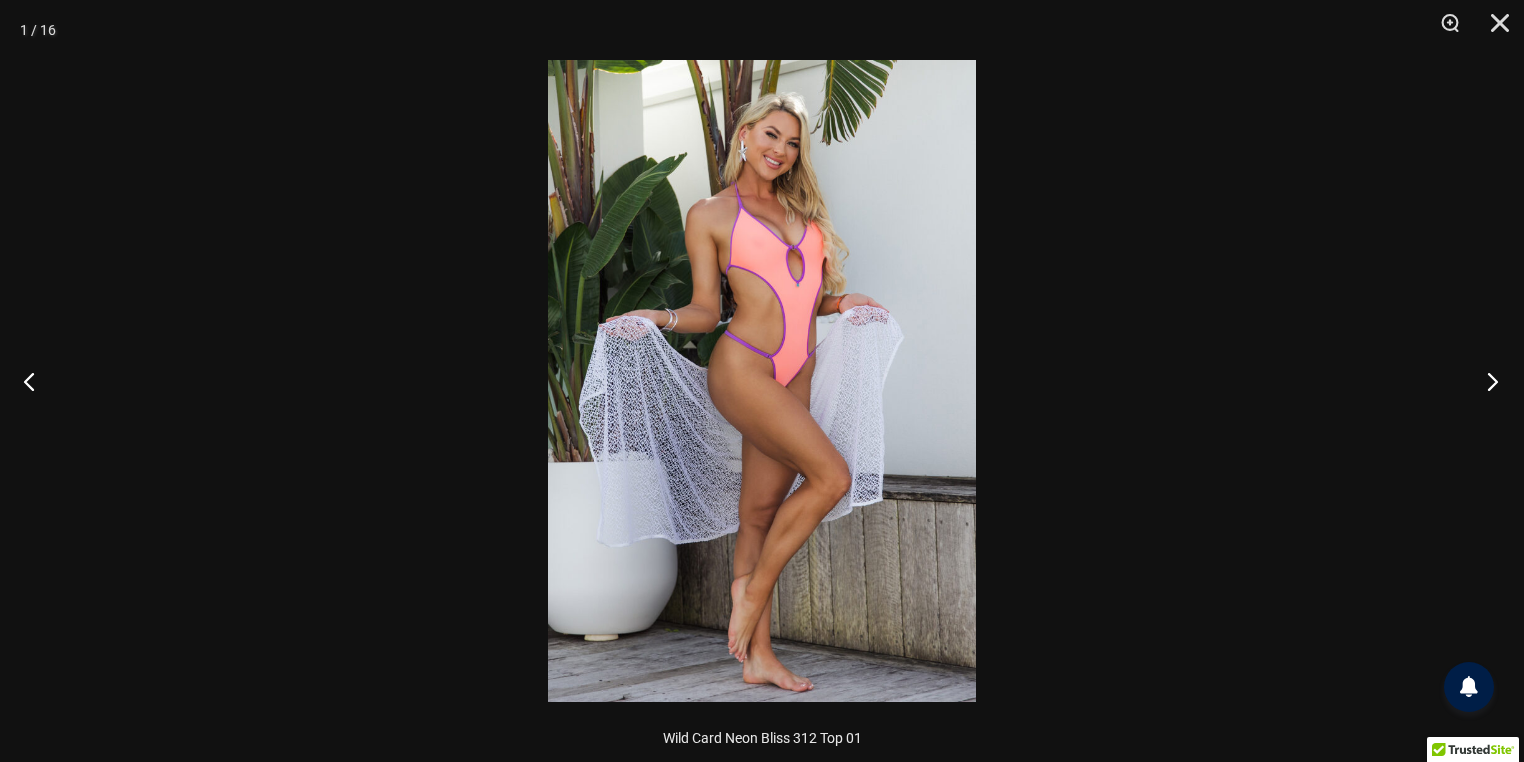 click at bounding box center [1486, 381] 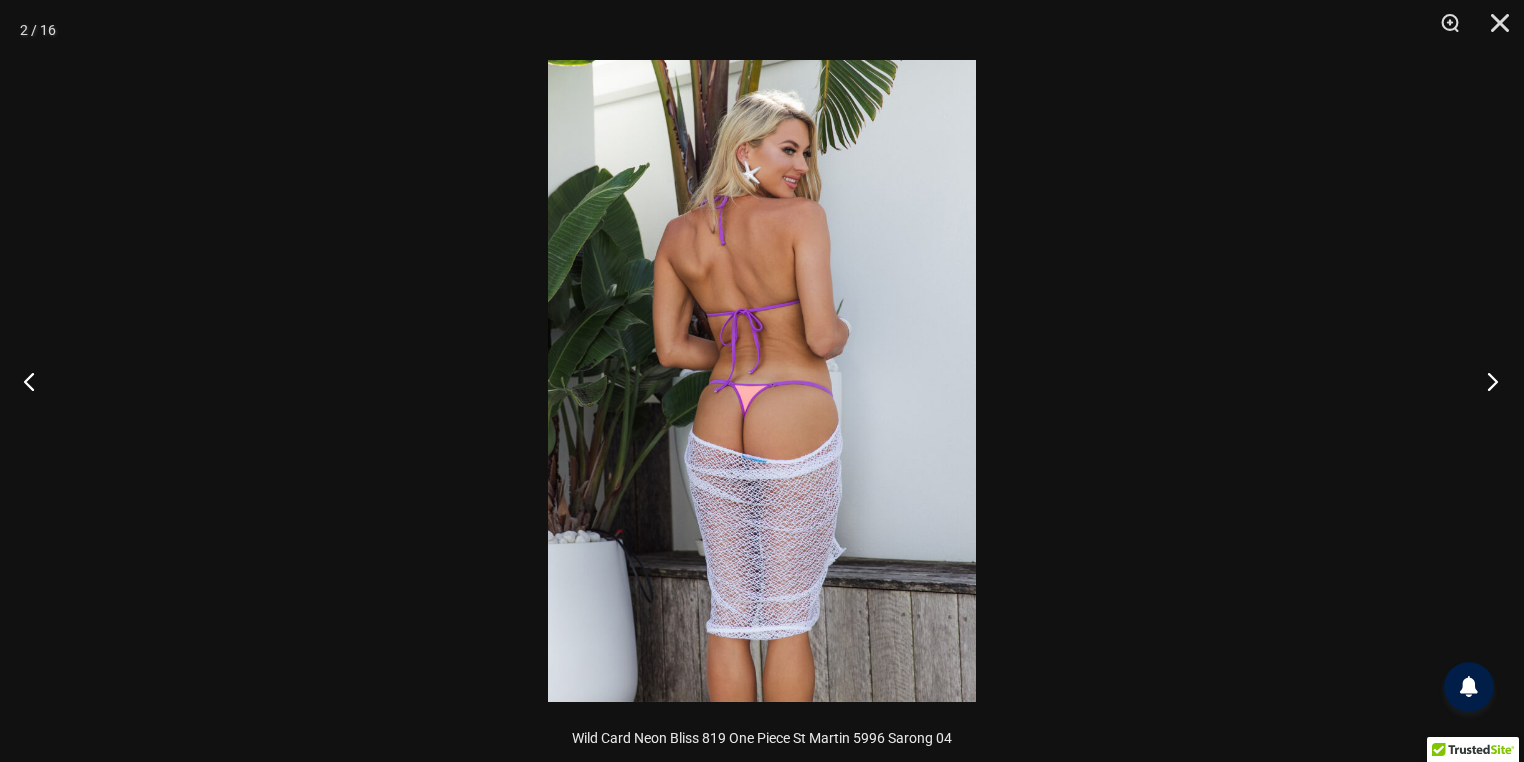 click at bounding box center (1486, 381) 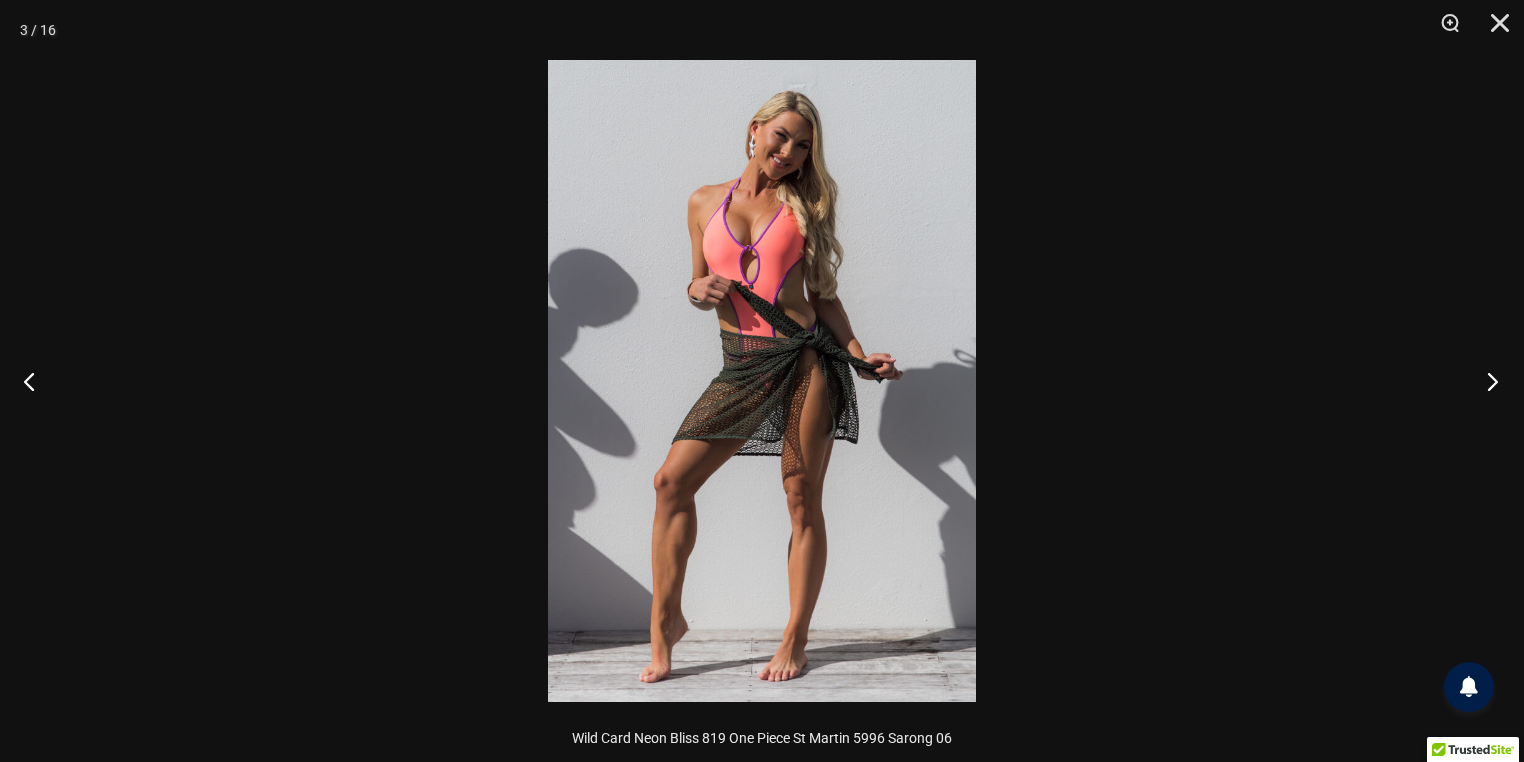 click at bounding box center [1486, 381] 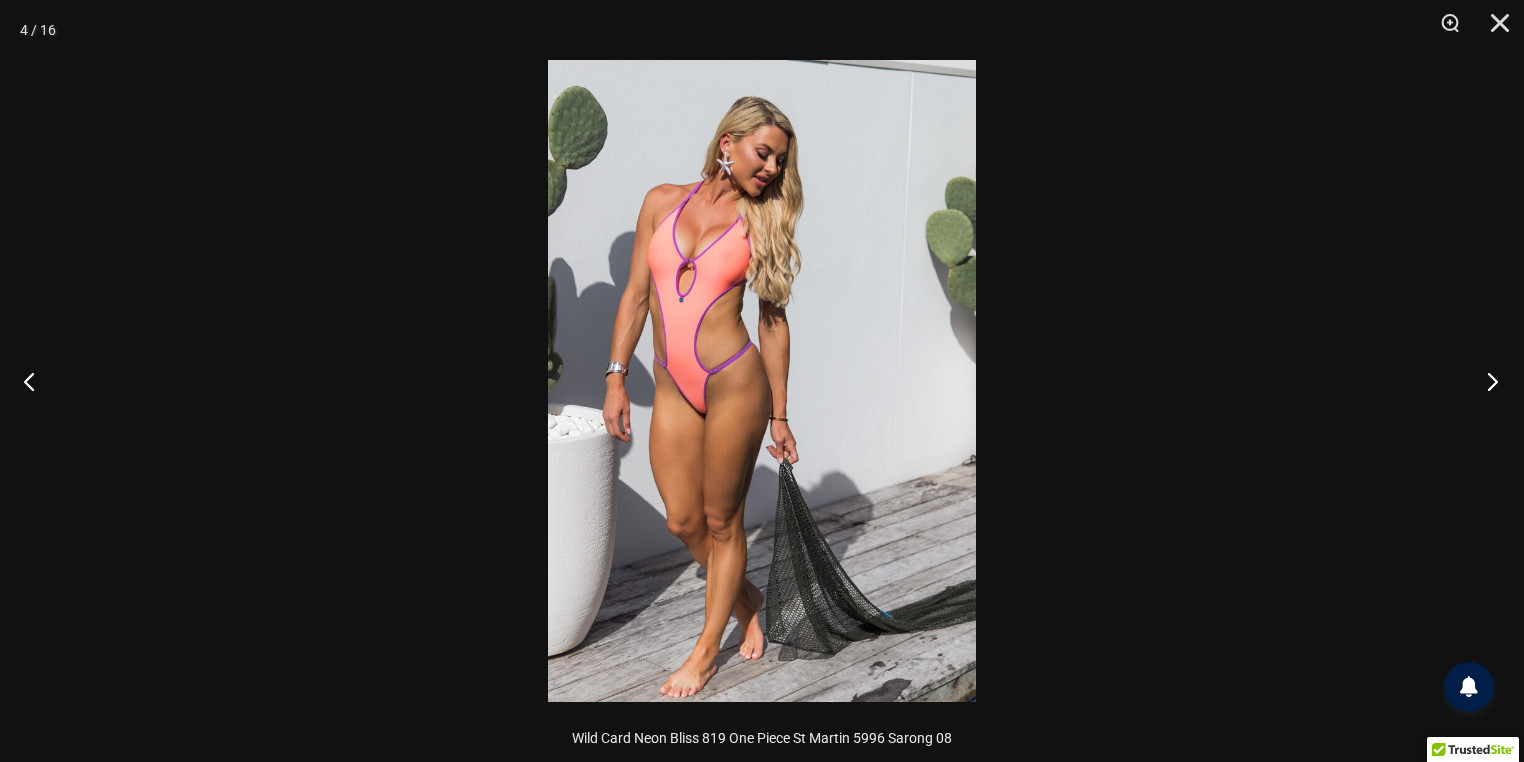 click at bounding box center (1486, 381) 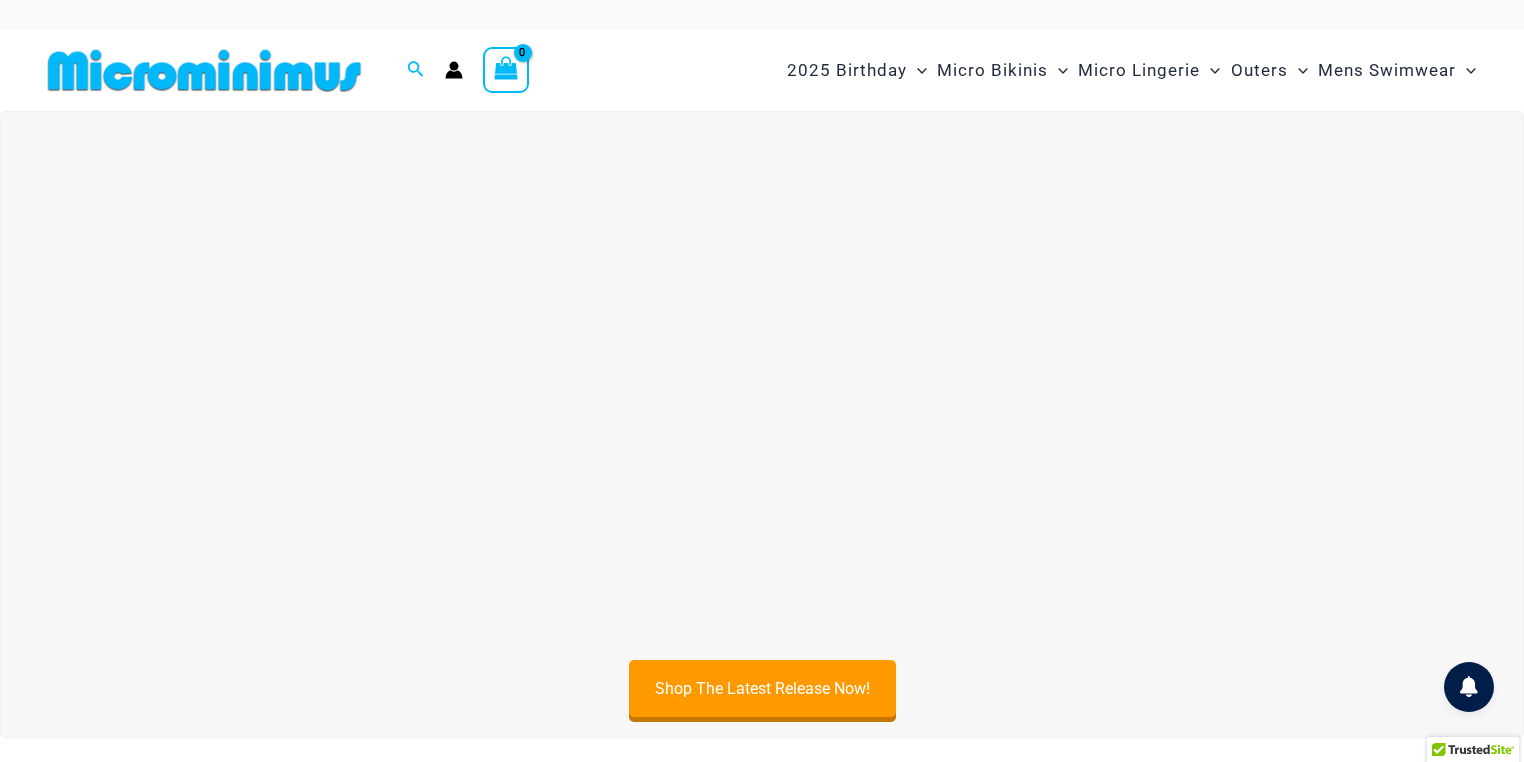 scroll, scrollTop: 0, scrollLeft: 0, axis: both 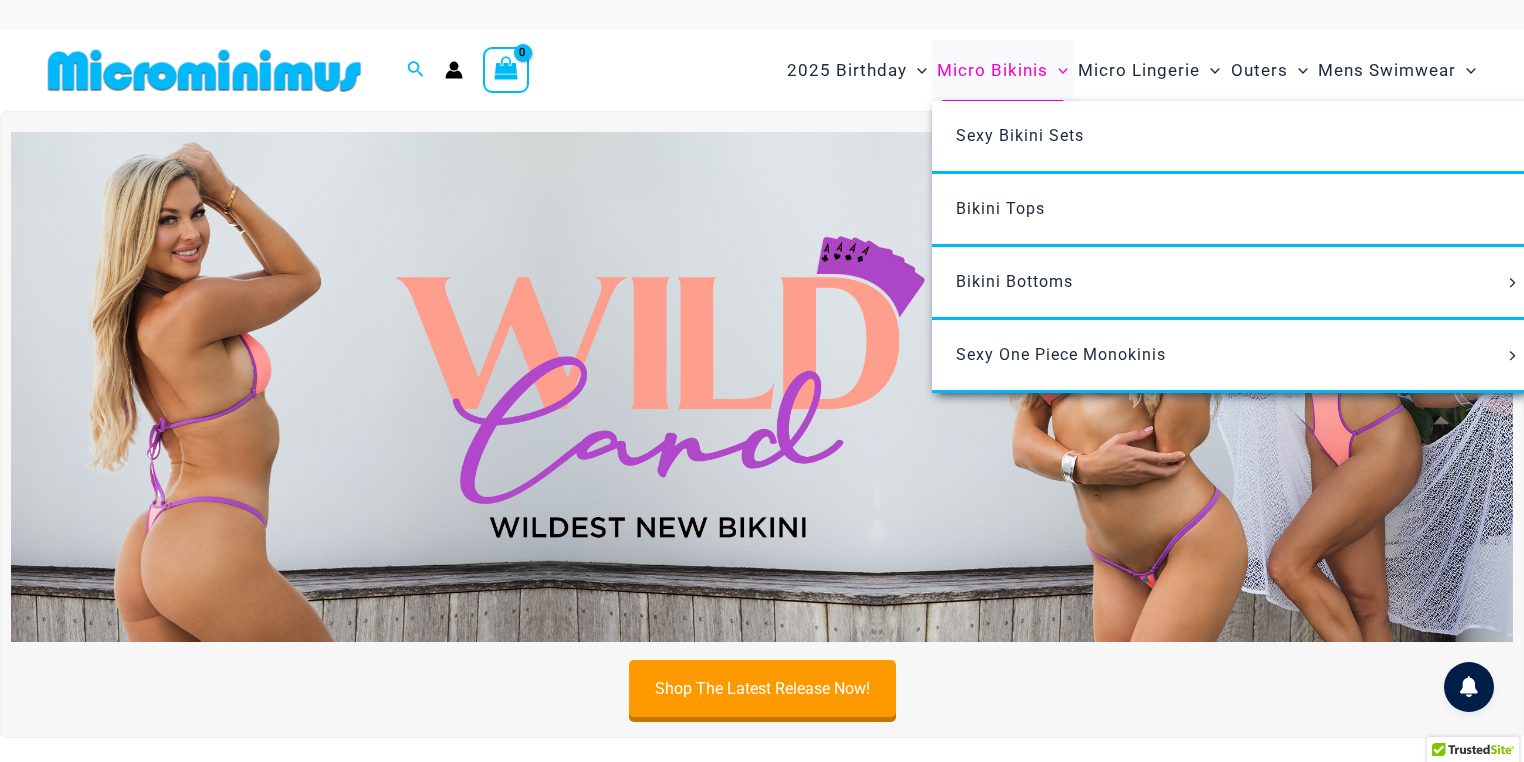 click on "Micro Bikinis" at bounding box center [992, 70] 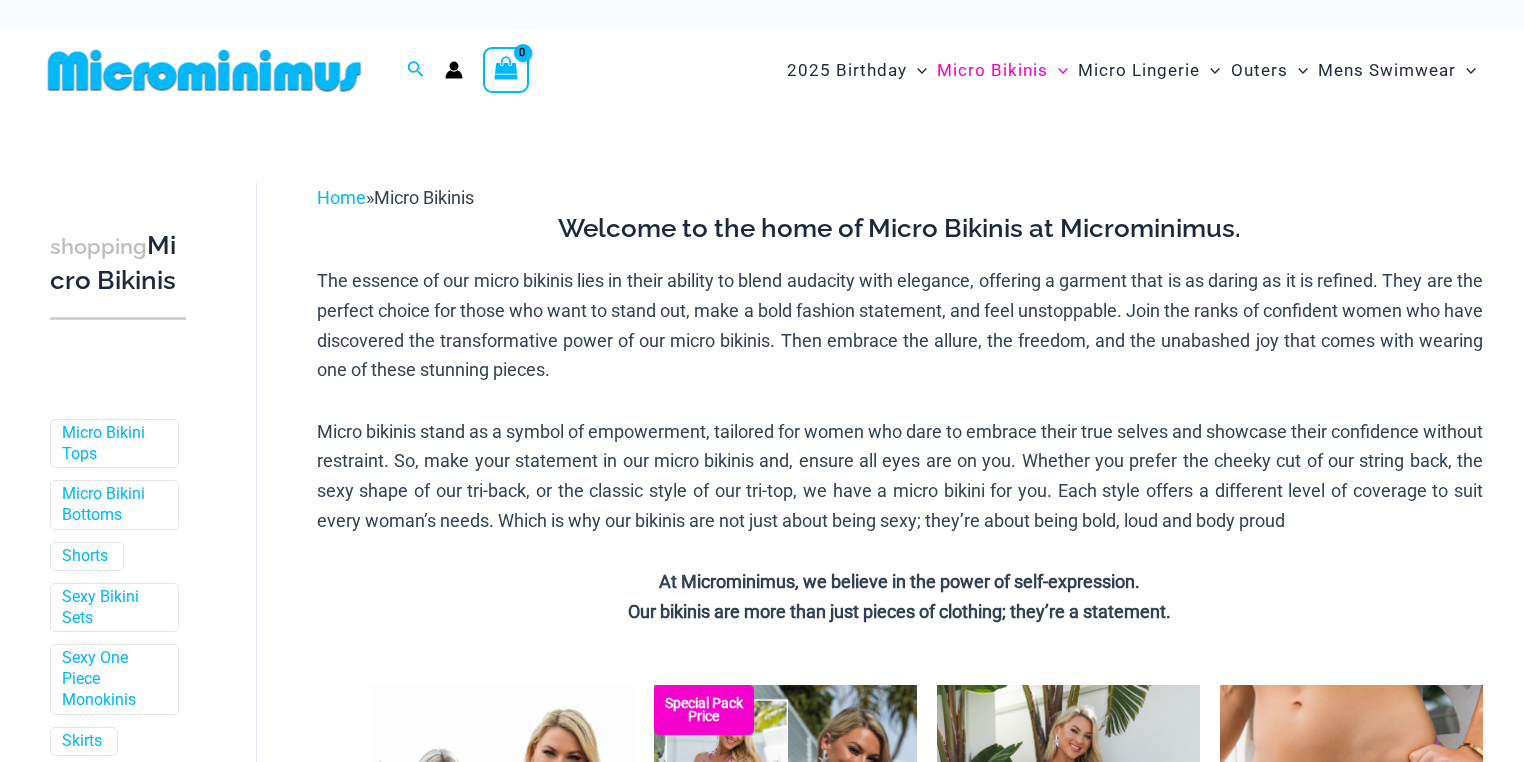 scroll, scrollTop: 0, scrollLeft: 0, axis: both 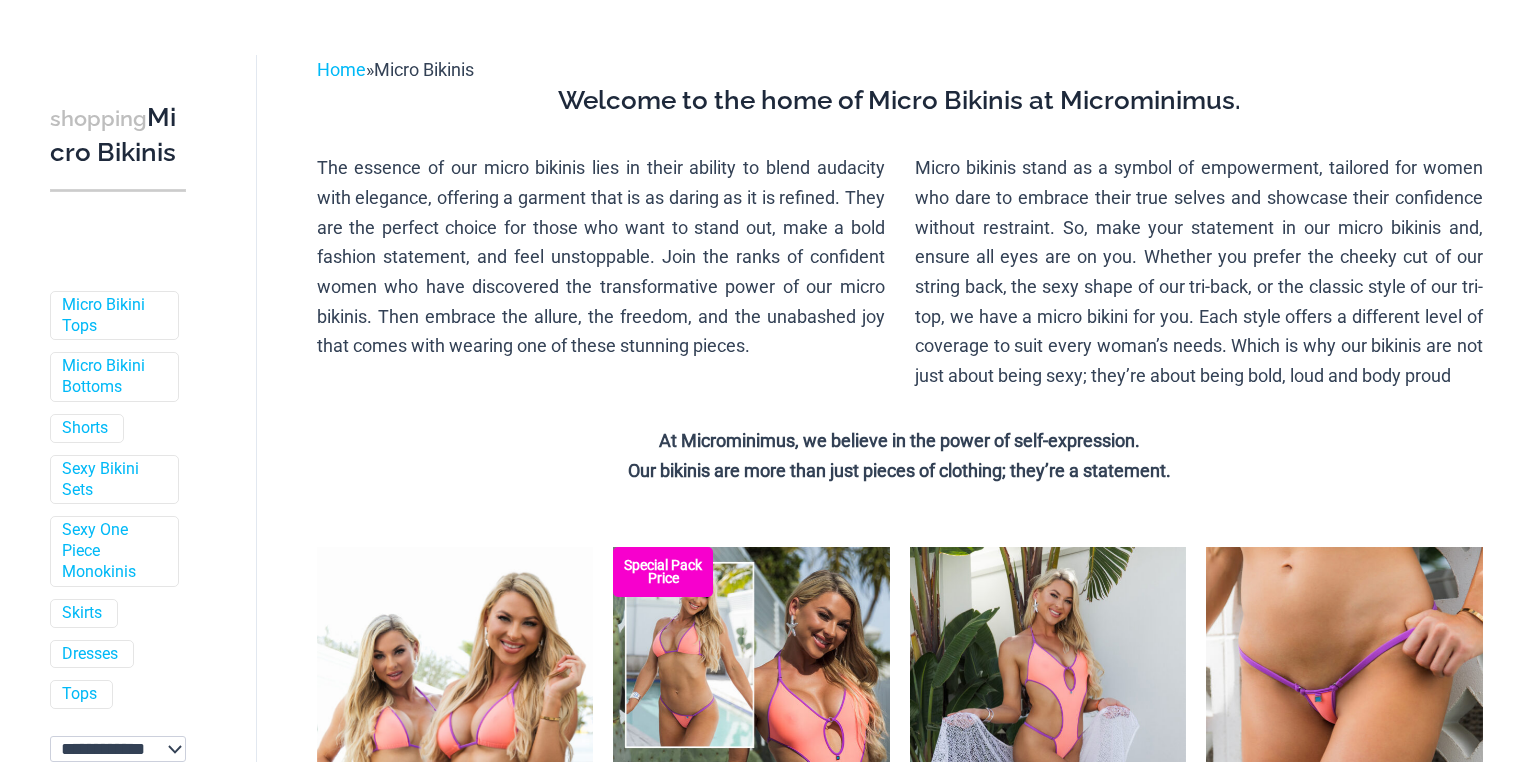 click on "Skip to content
Search for:
Search
Search
2025 Birthday
Menu Toggle
Matt Neon Sky" at bounding box center (762, 3536) 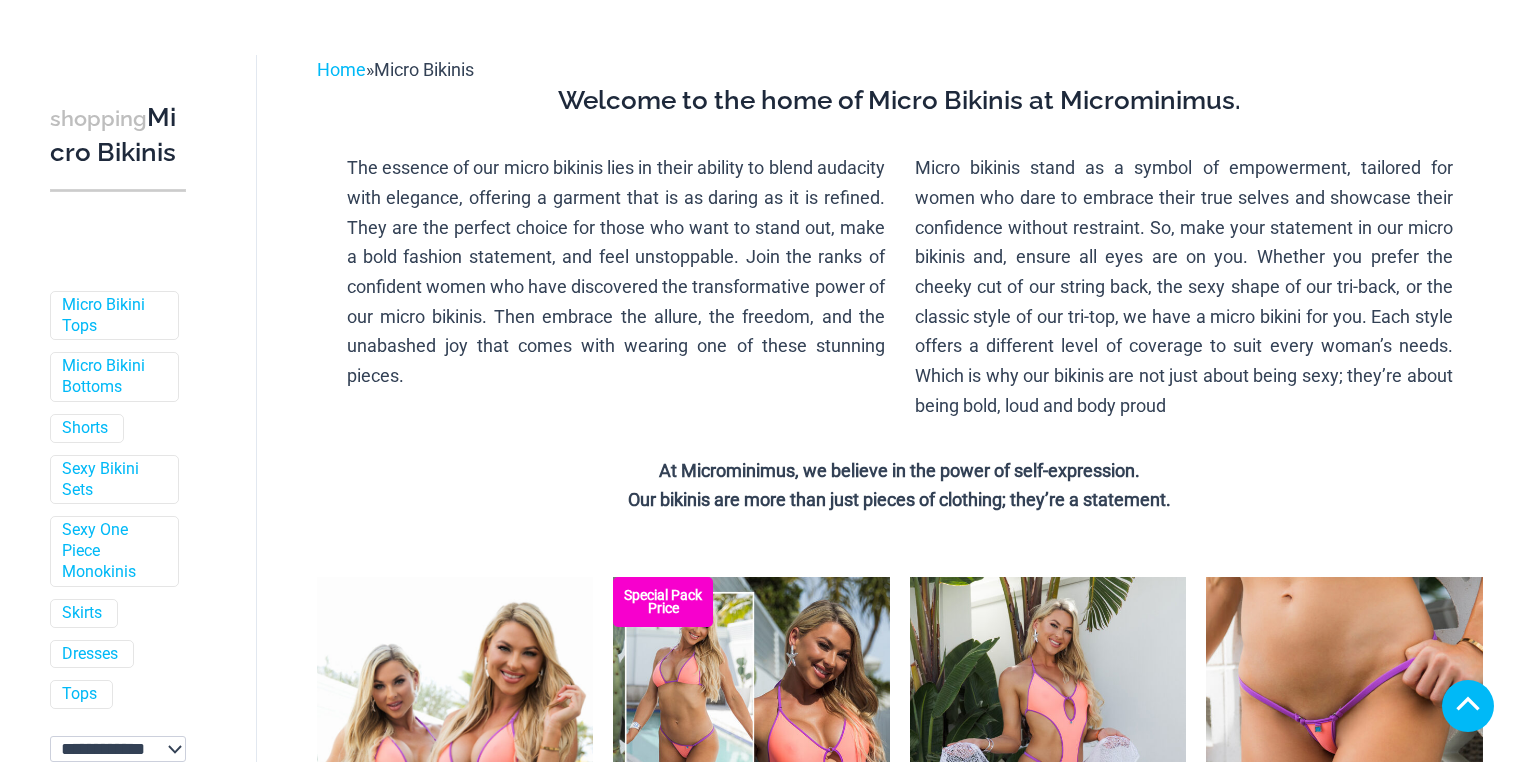 scroll, scrollTop: 588, scrollLeft: 0, axis: vertical 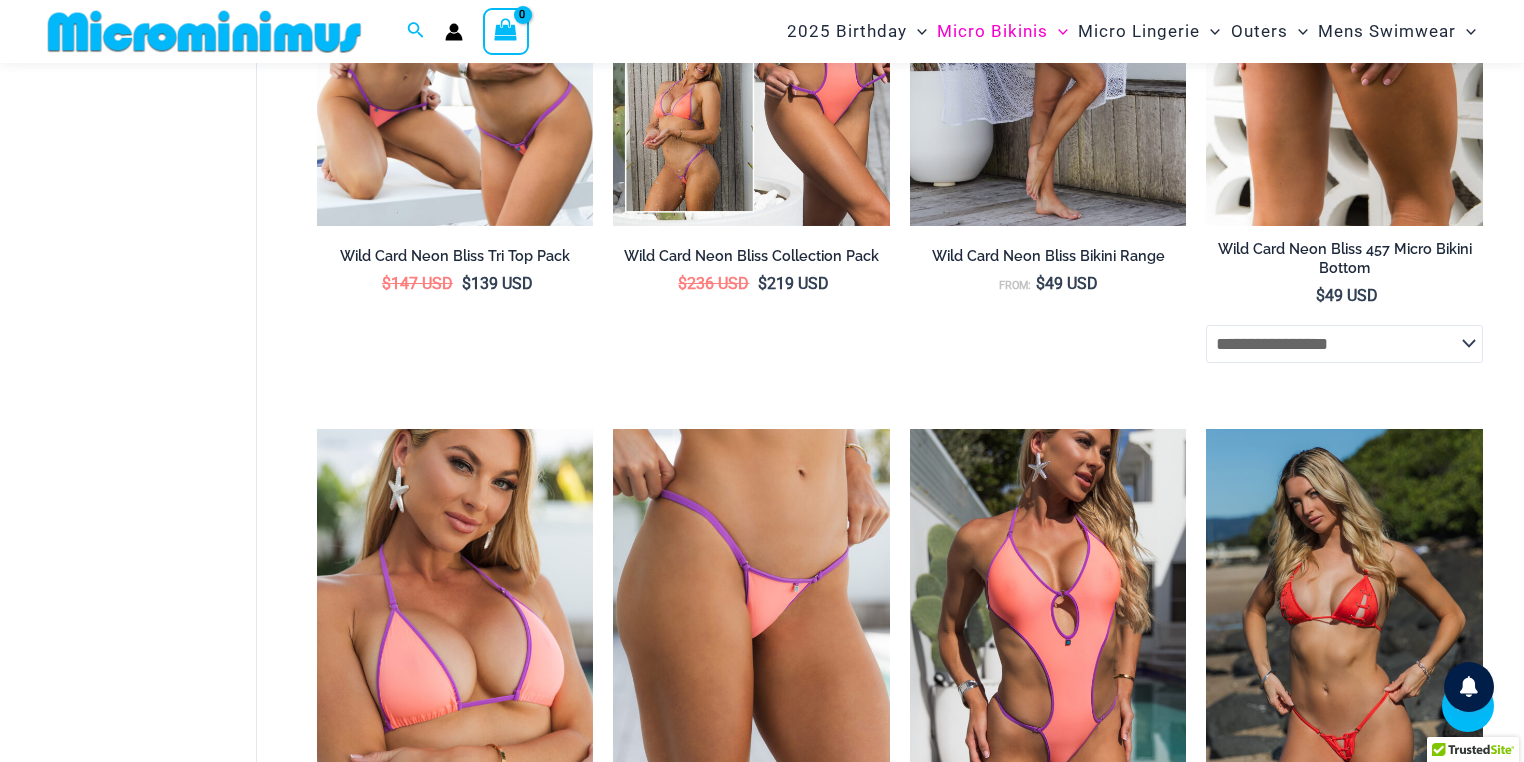 click on "**********" 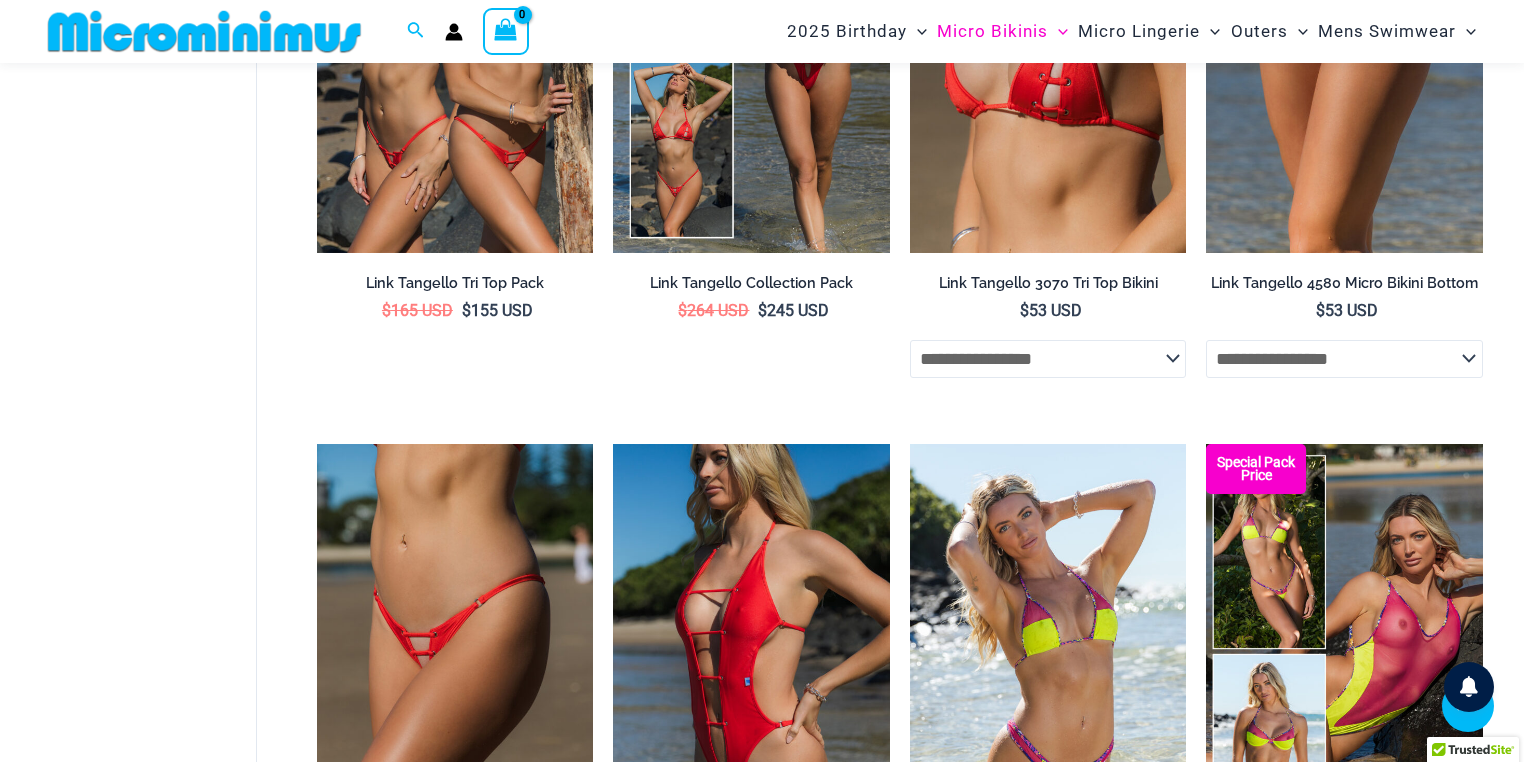 scroll, scrollTop: 2129, scrollLeft: 0, axis: vertical 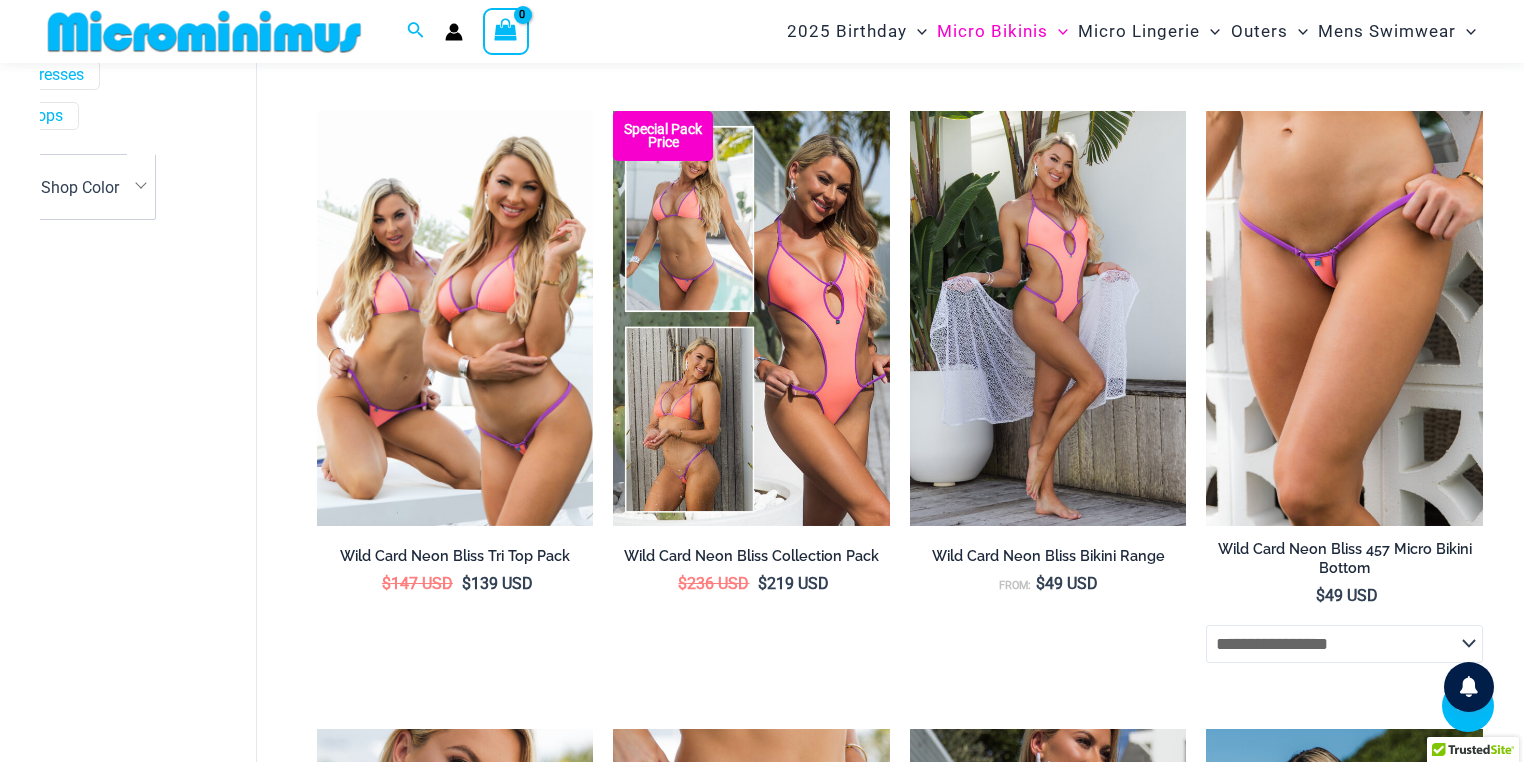 click on "Home  »  Micro Bikinis
Welcome to the home of Micro Bikinis at Microminimus.
The essence of our micro bikinis lies in their ability to blend audacity with elegance, offering a garment that is as daring as it is refined. They are the perfect choice for those who want to stand out, make a bold fashion statement, and feel unstoppable. Join the ranks of confident women who have discovered the transformative power of our micro bikinis. Then embrace the allure, the freedom, and the unabashed joy that comes with wearing one of these stunning pieces.
At Microminimus, we believe in the power of self-expression.
Our bikinis are more than just pieces of clothing; they’re a statement.
Filters
Wild Card Neon Bliss Tri Top Pack
$ 147 USD   Original price was: $147 USD. $ 139 USD Current price is: $139 USD." at bounding box center [869, 2356] 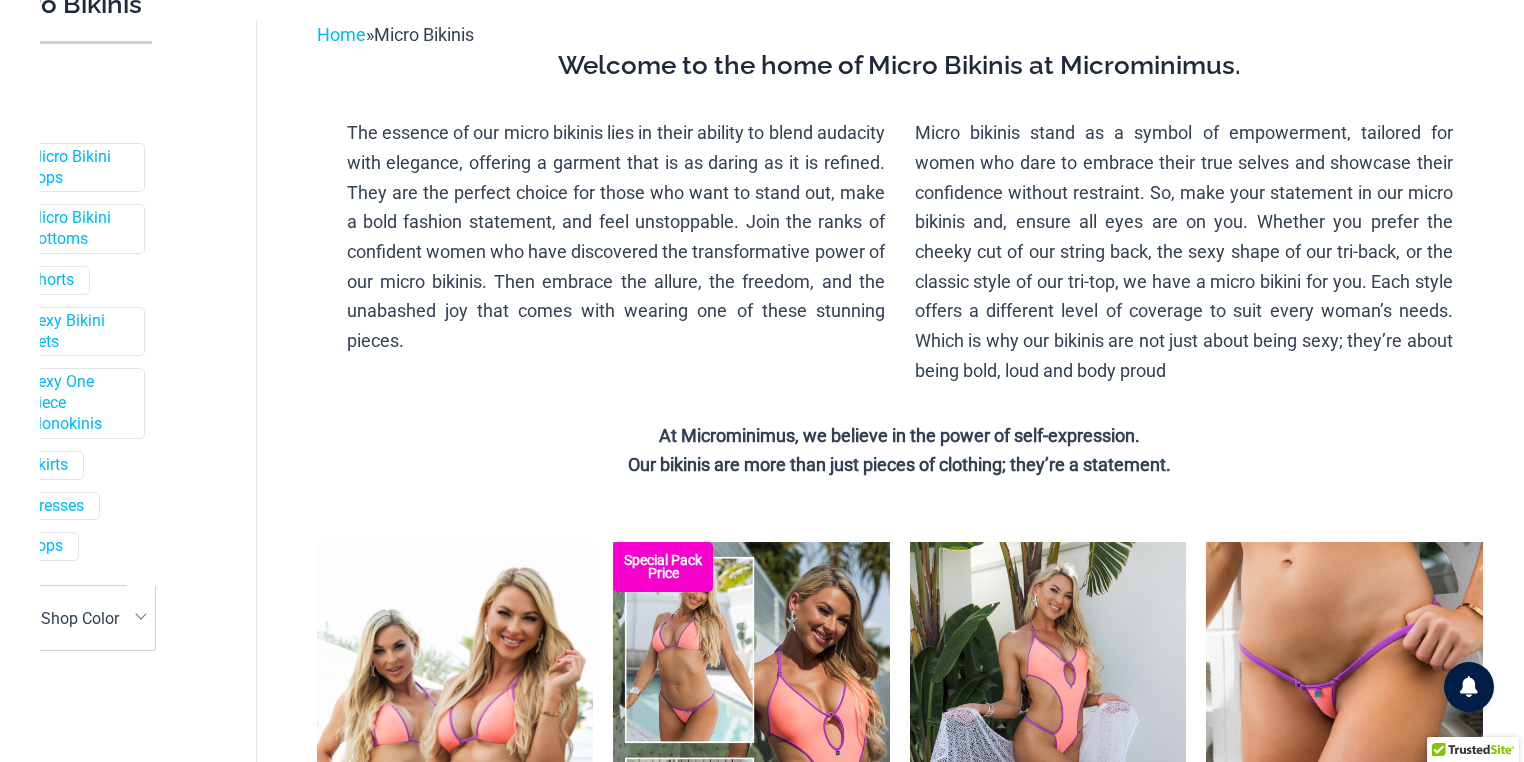 scroll, scrollTop: 0, scrollLeft: 0, axis: both 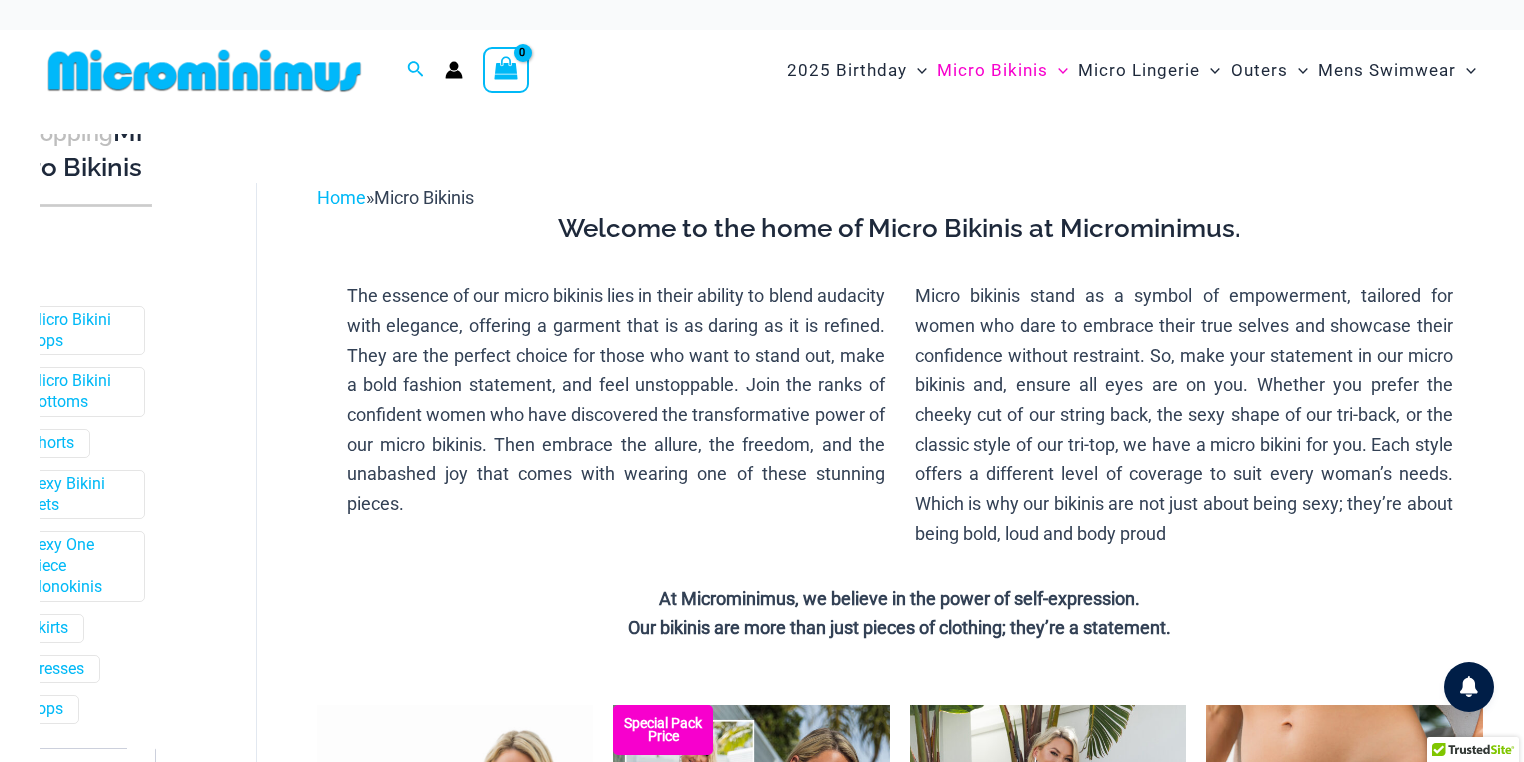 drag, startPoint x: 109, startPoint y: 240, endPoint x: 58, endPoint y: 242, distance: 51.0392 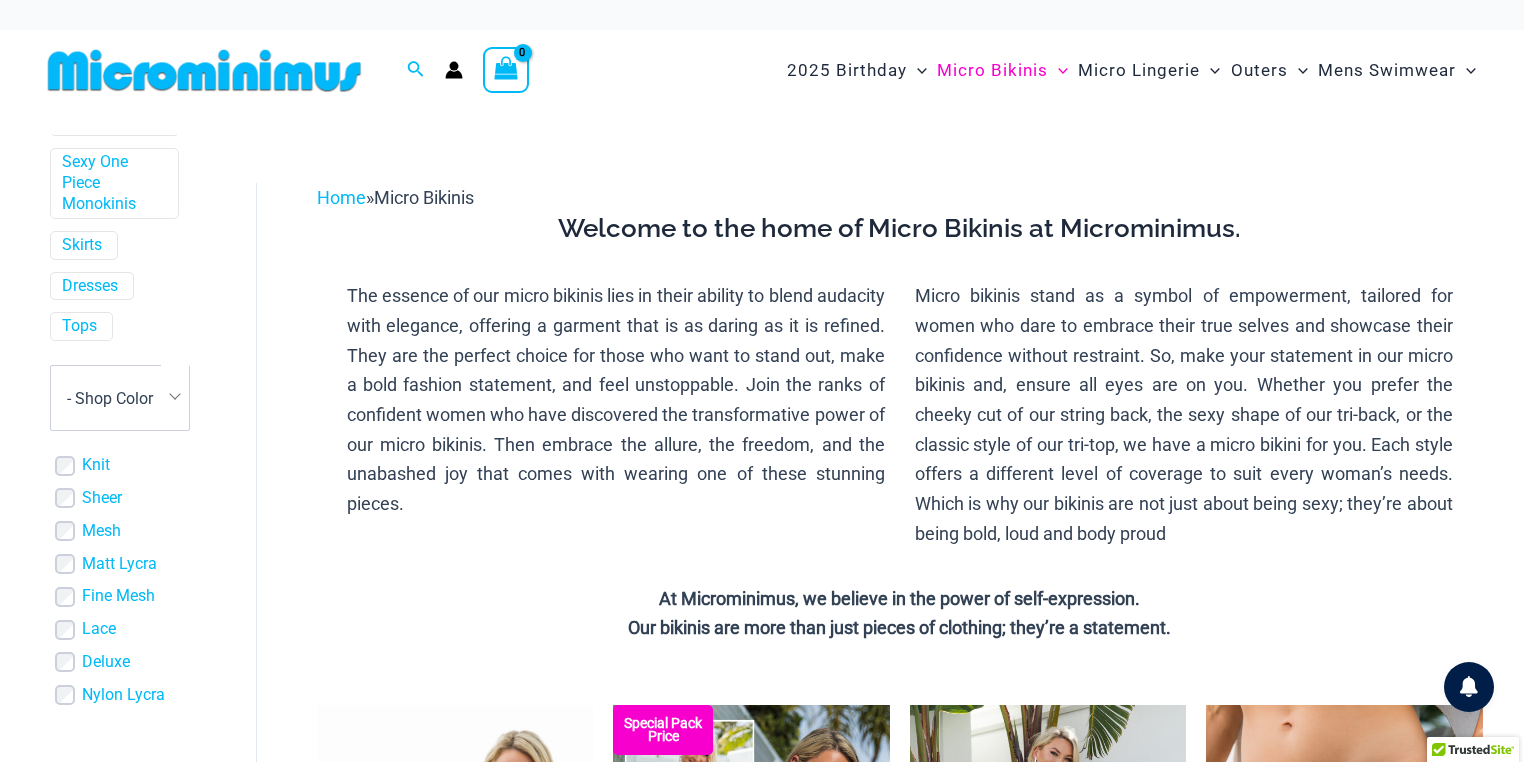 scroll, scrollTop: 928, scrollLeft: 0, axis: vertical 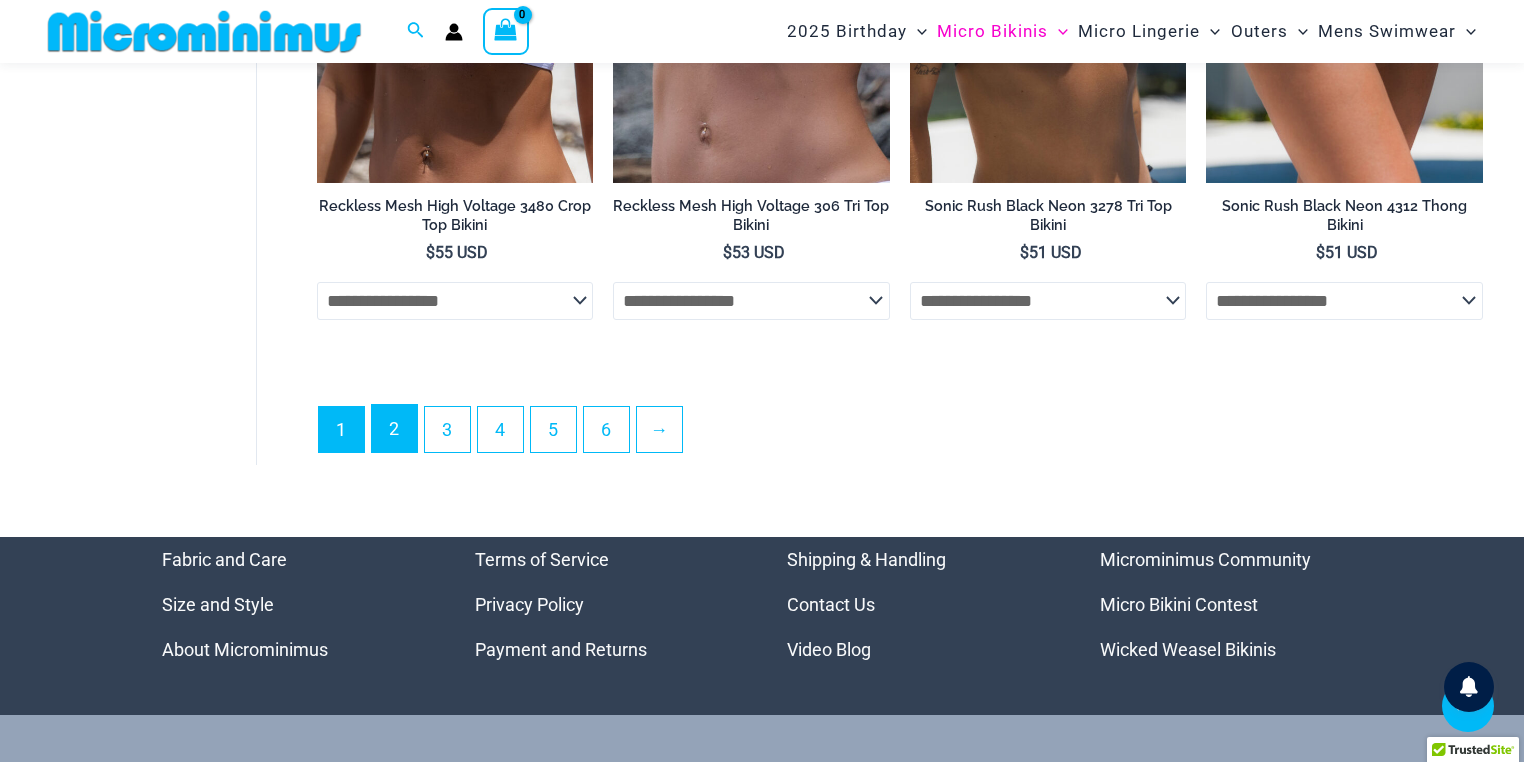 click on "2" at bounding box center (394, 428) 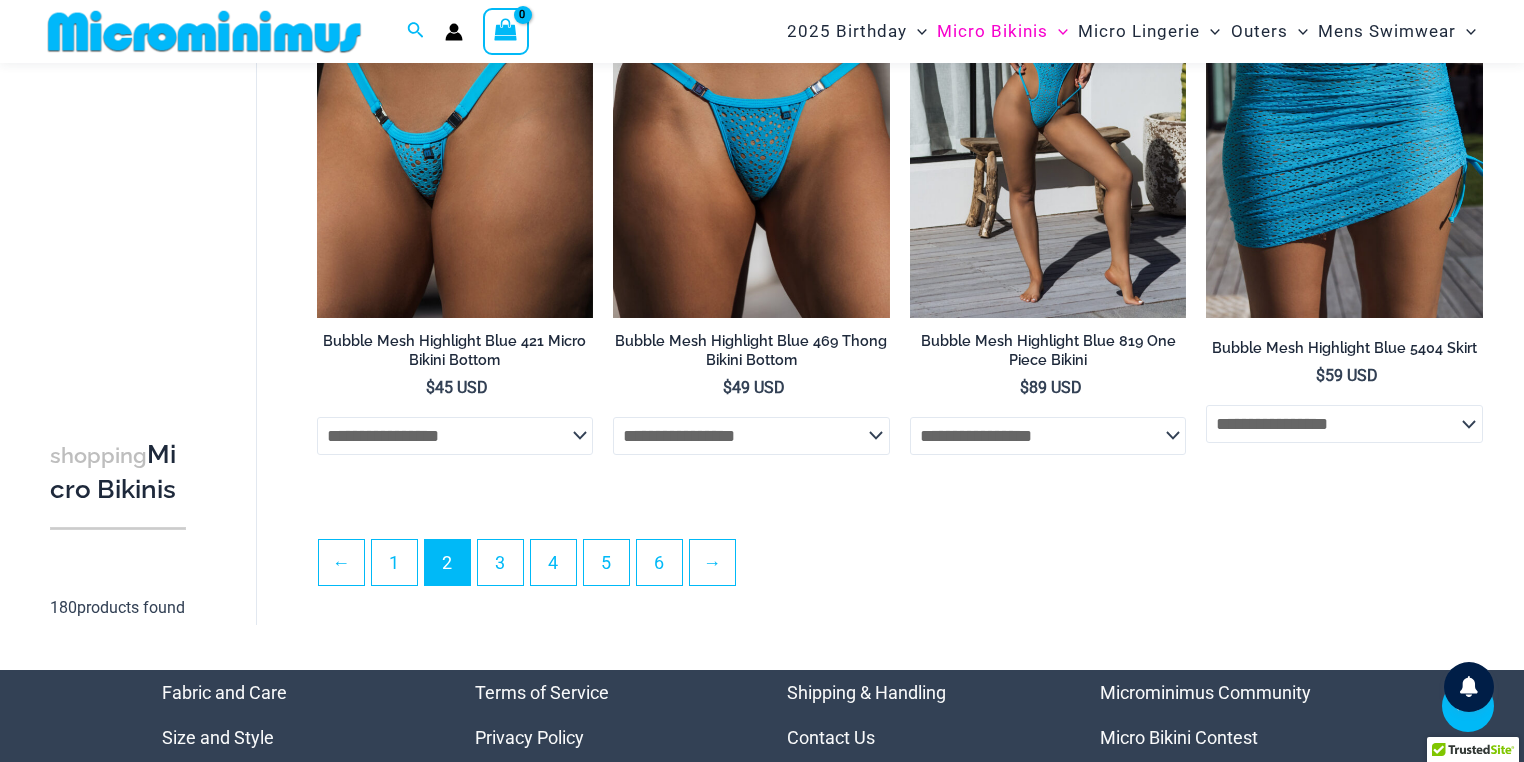 scroll, scrollTop: 4872, scrollLeft: 0, axis: vertical 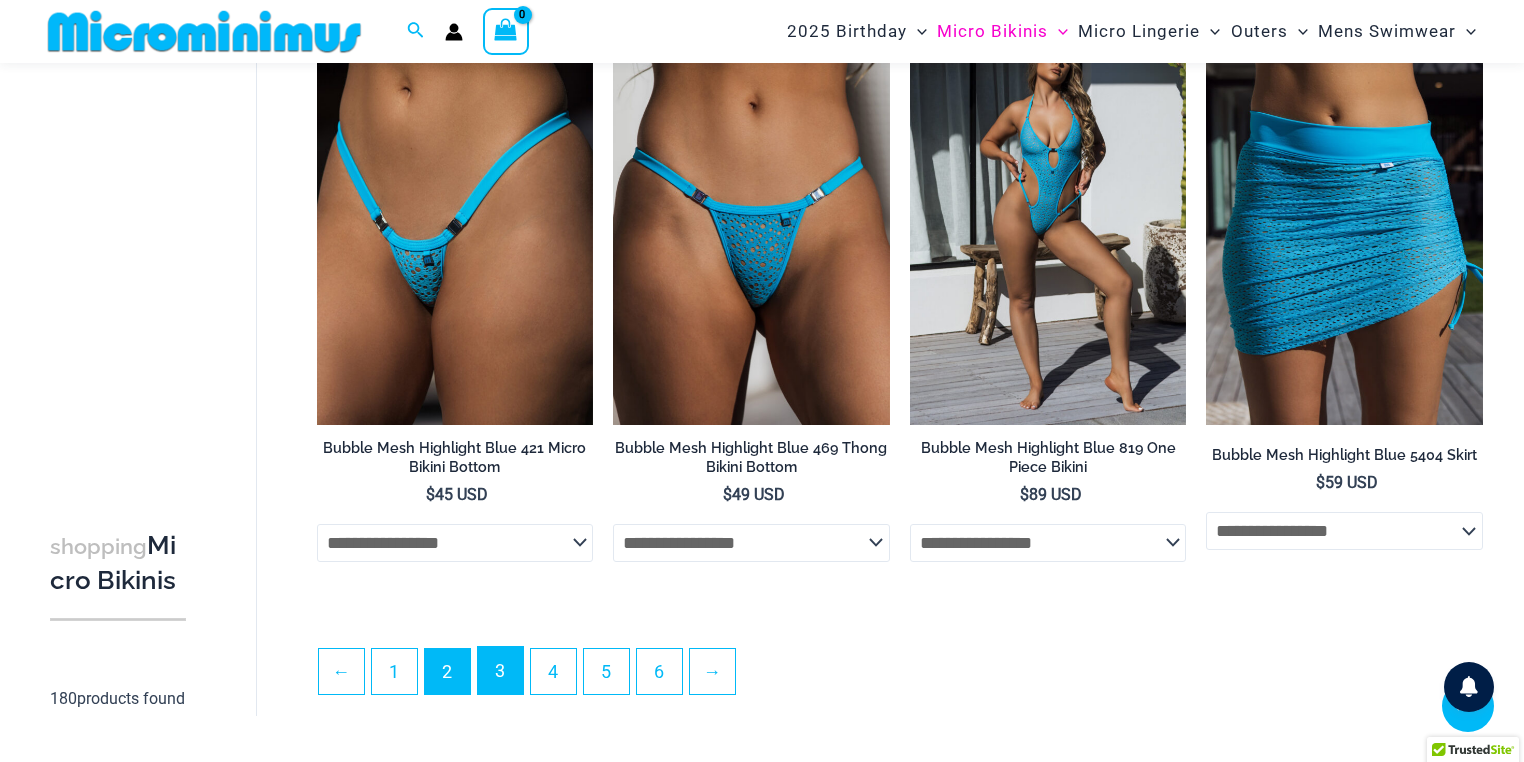 click on "3" at bounding box center (500, 670) 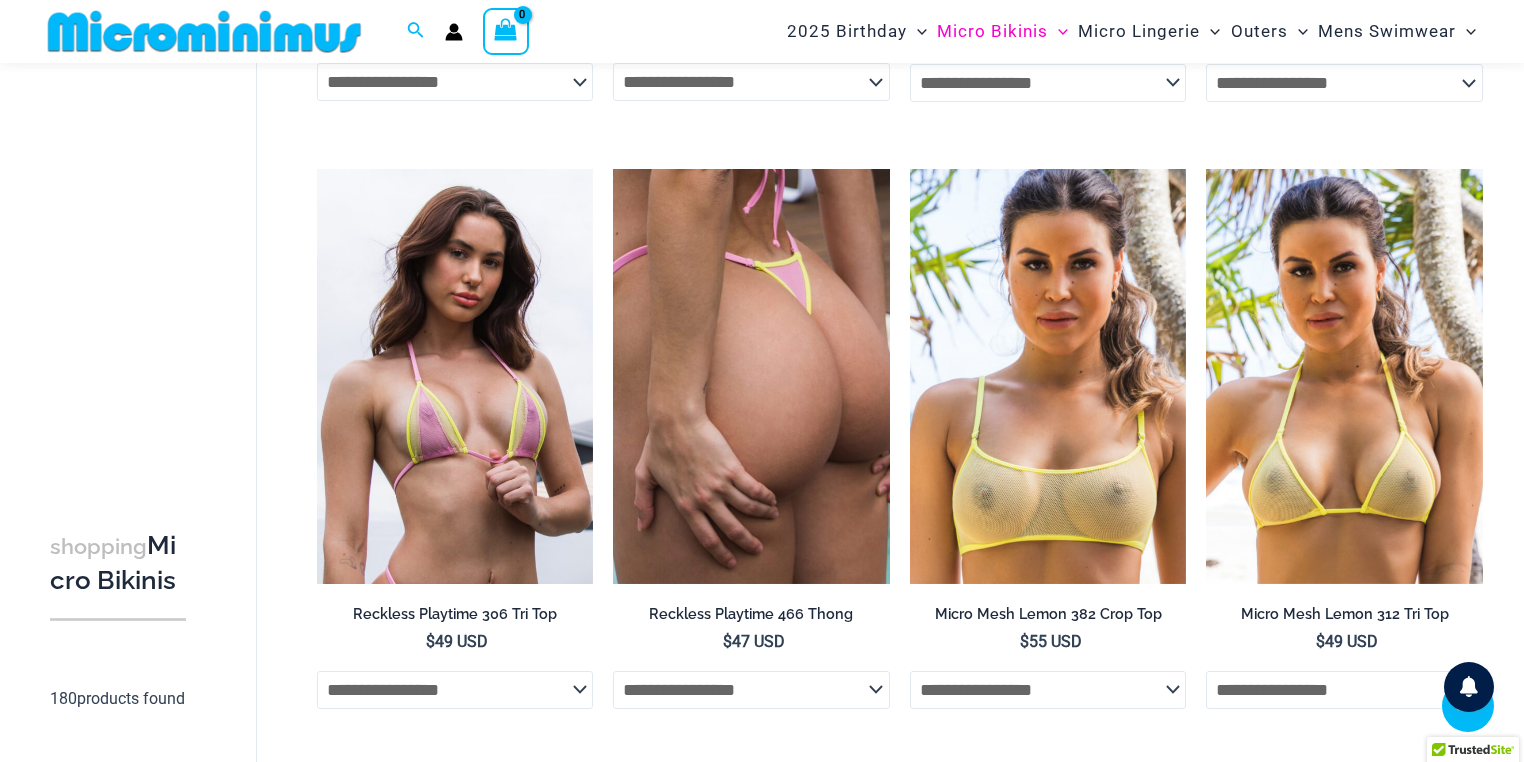 scroll, scrollTop: 2444, scrollLeft: 0, axis: vertical 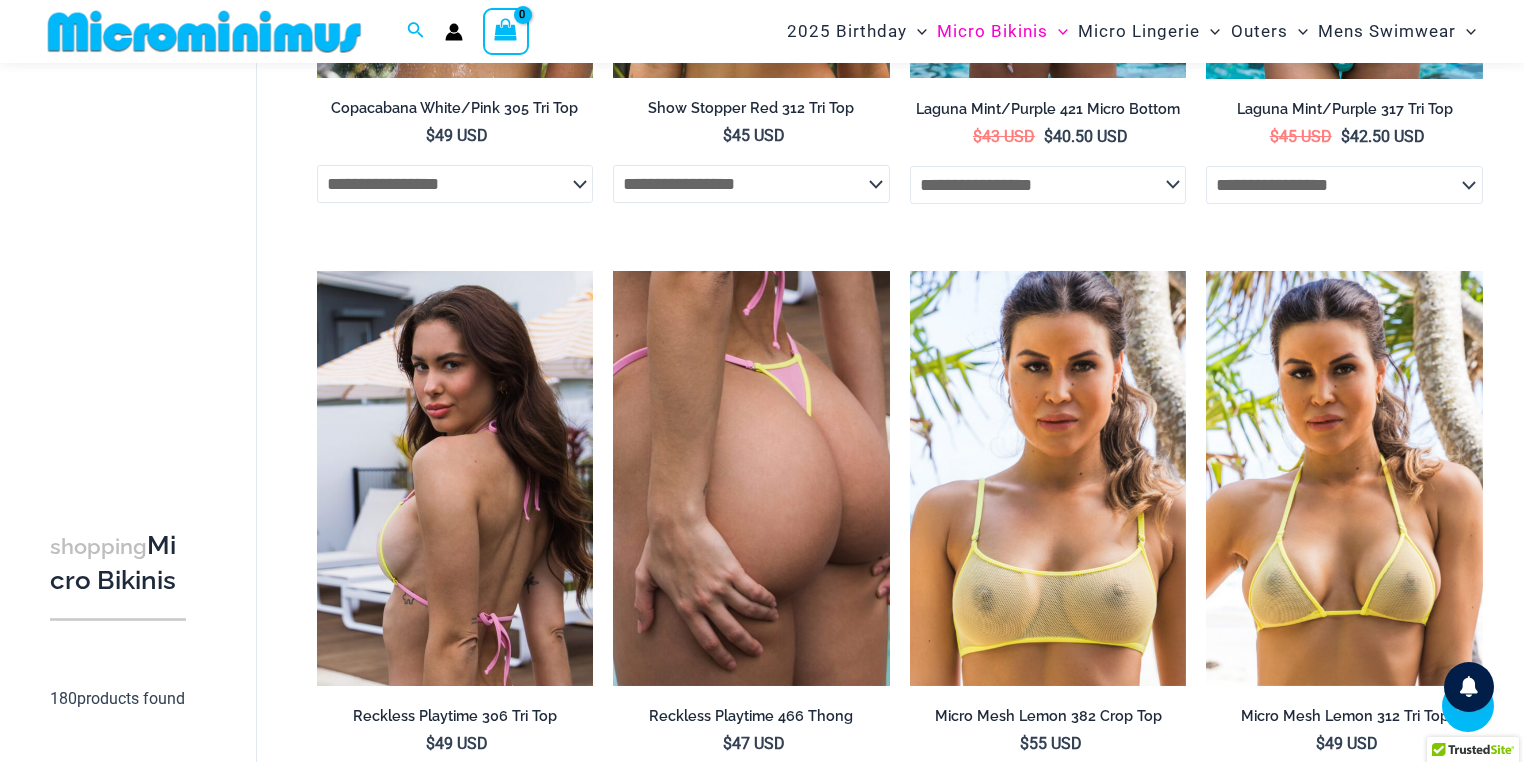 click at bounding box center (455, 478) 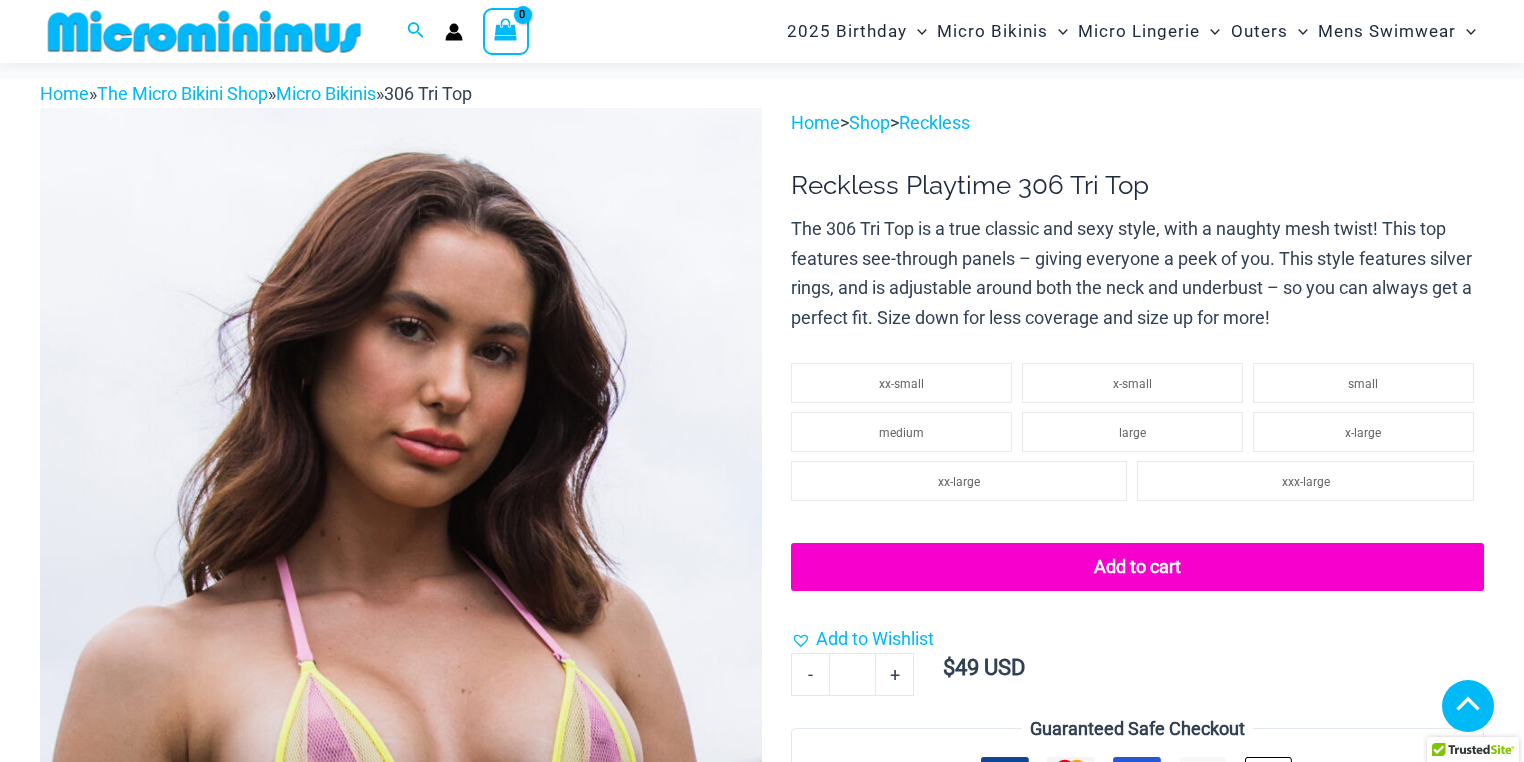 scroll, scrollTop: 480, scrollLeft: 0, axis: vertical 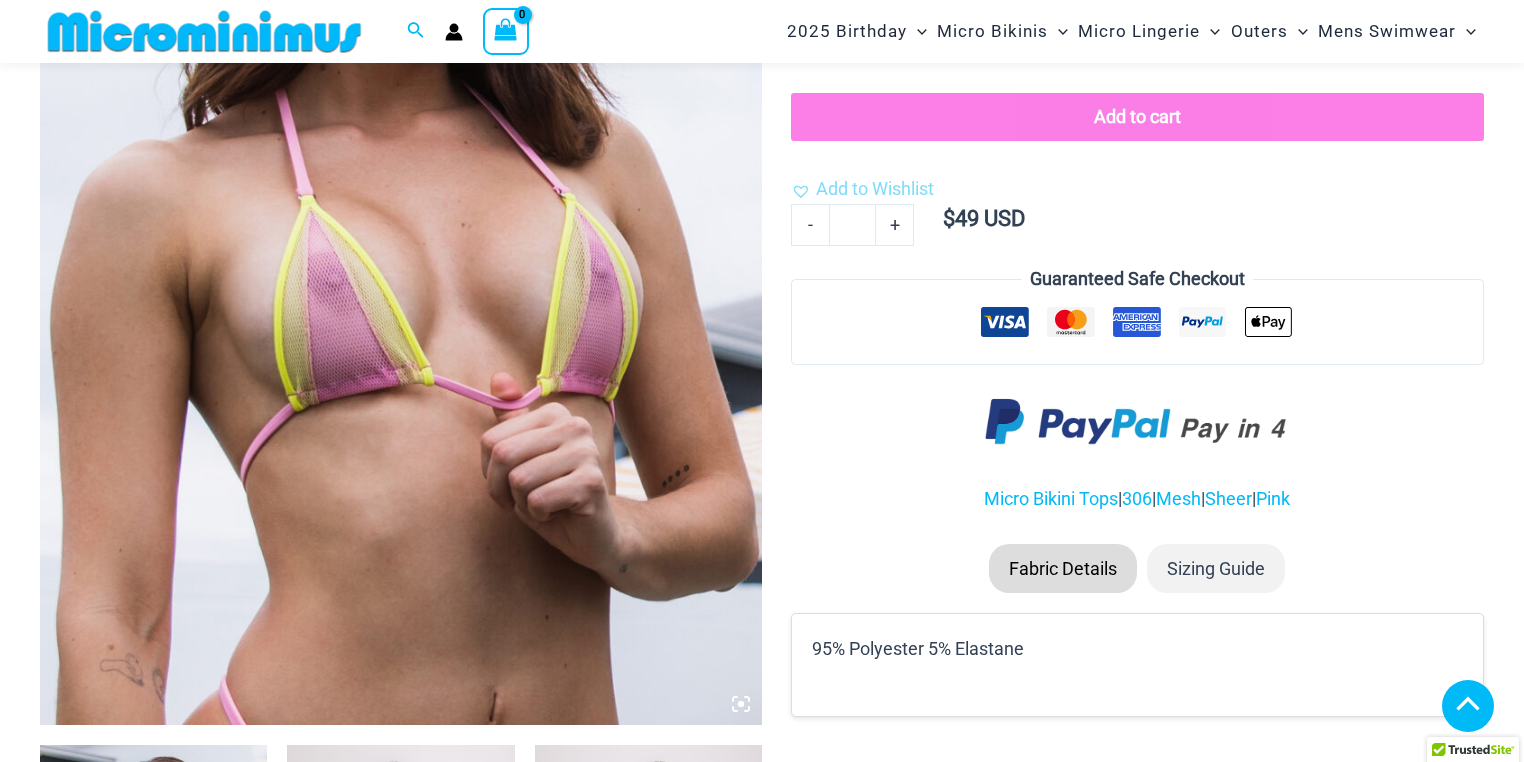 click at bounding box center [153, 1276] 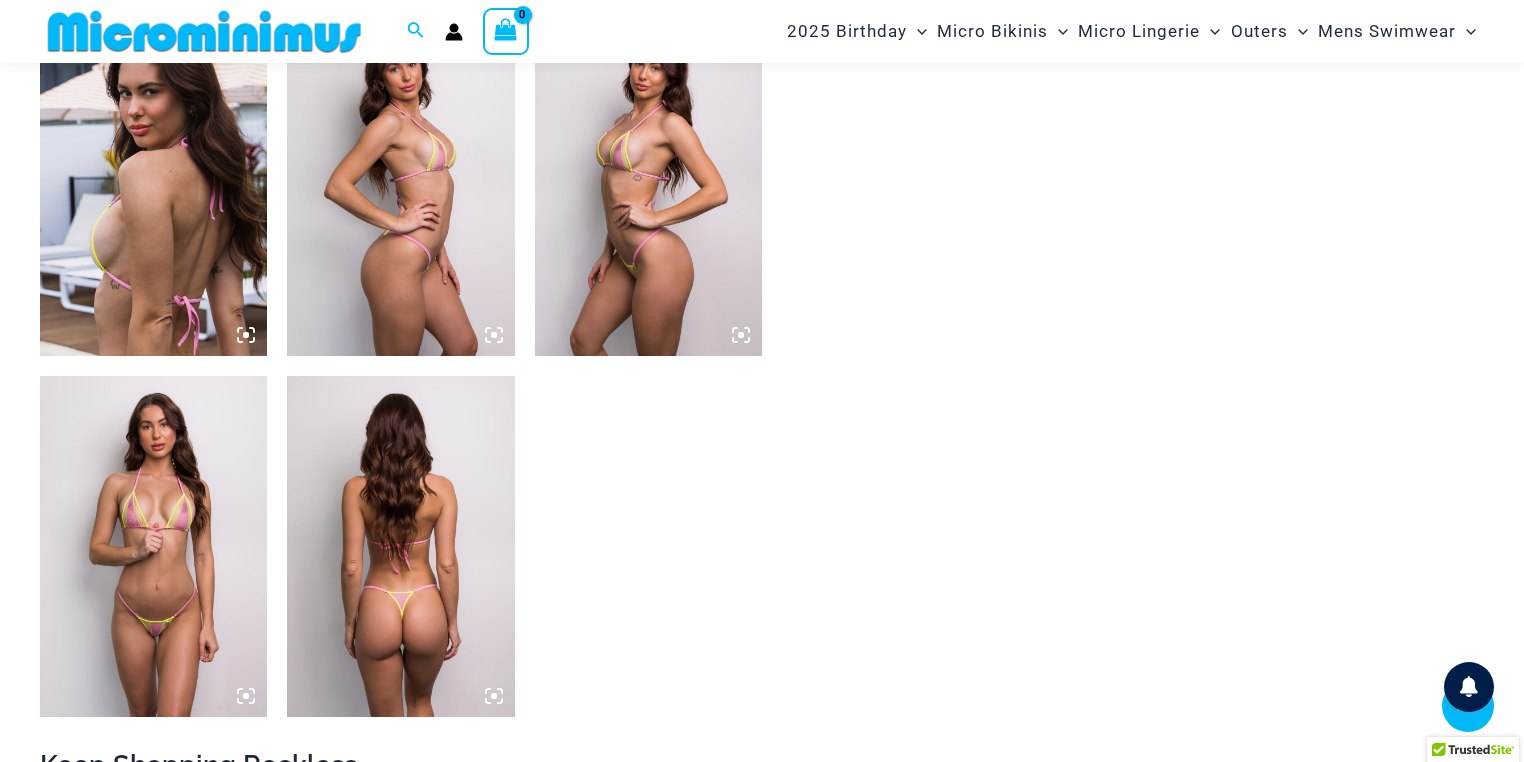 scroll, scrollTop: 1252, scrollLeft: 0, axis: vertical 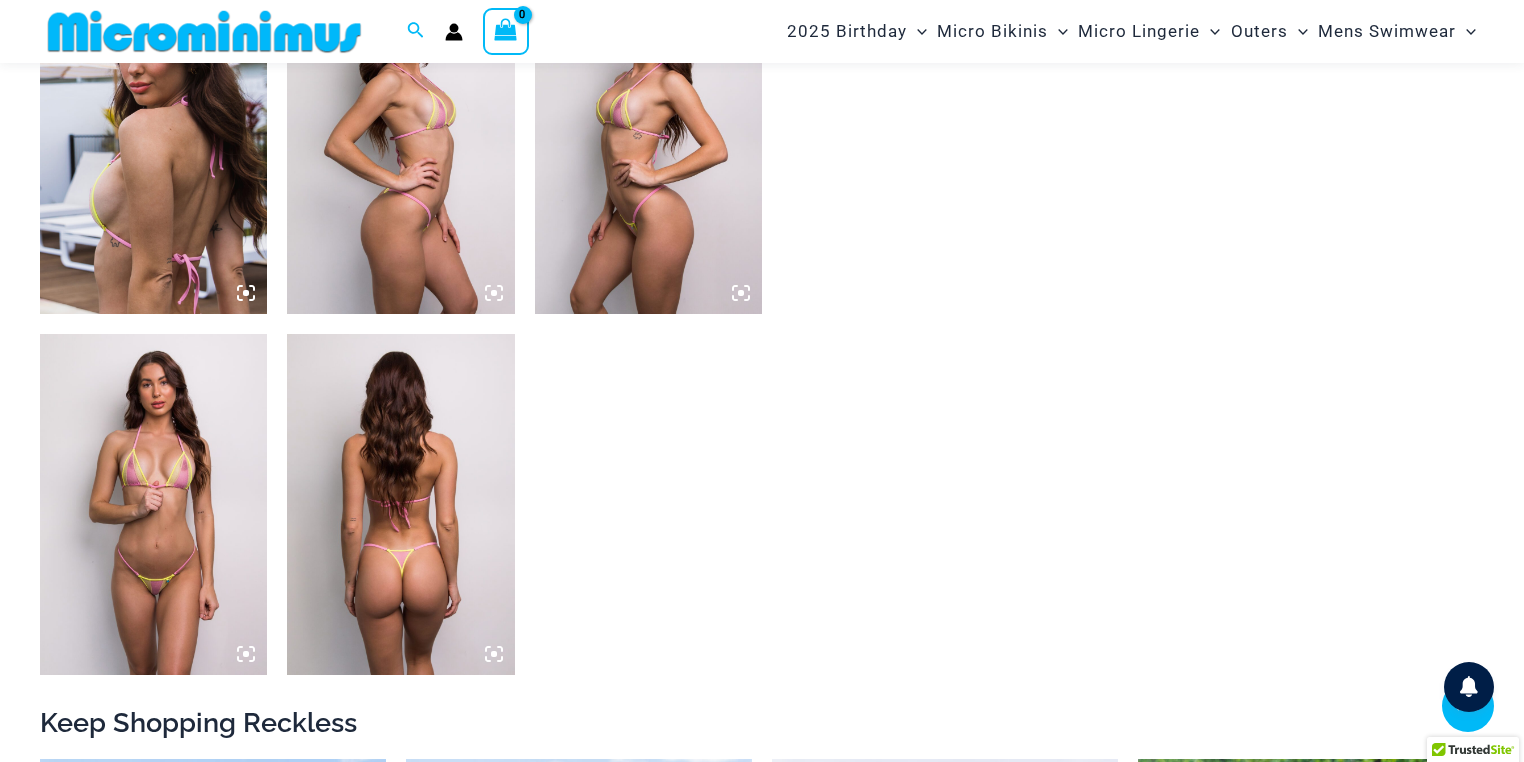 click 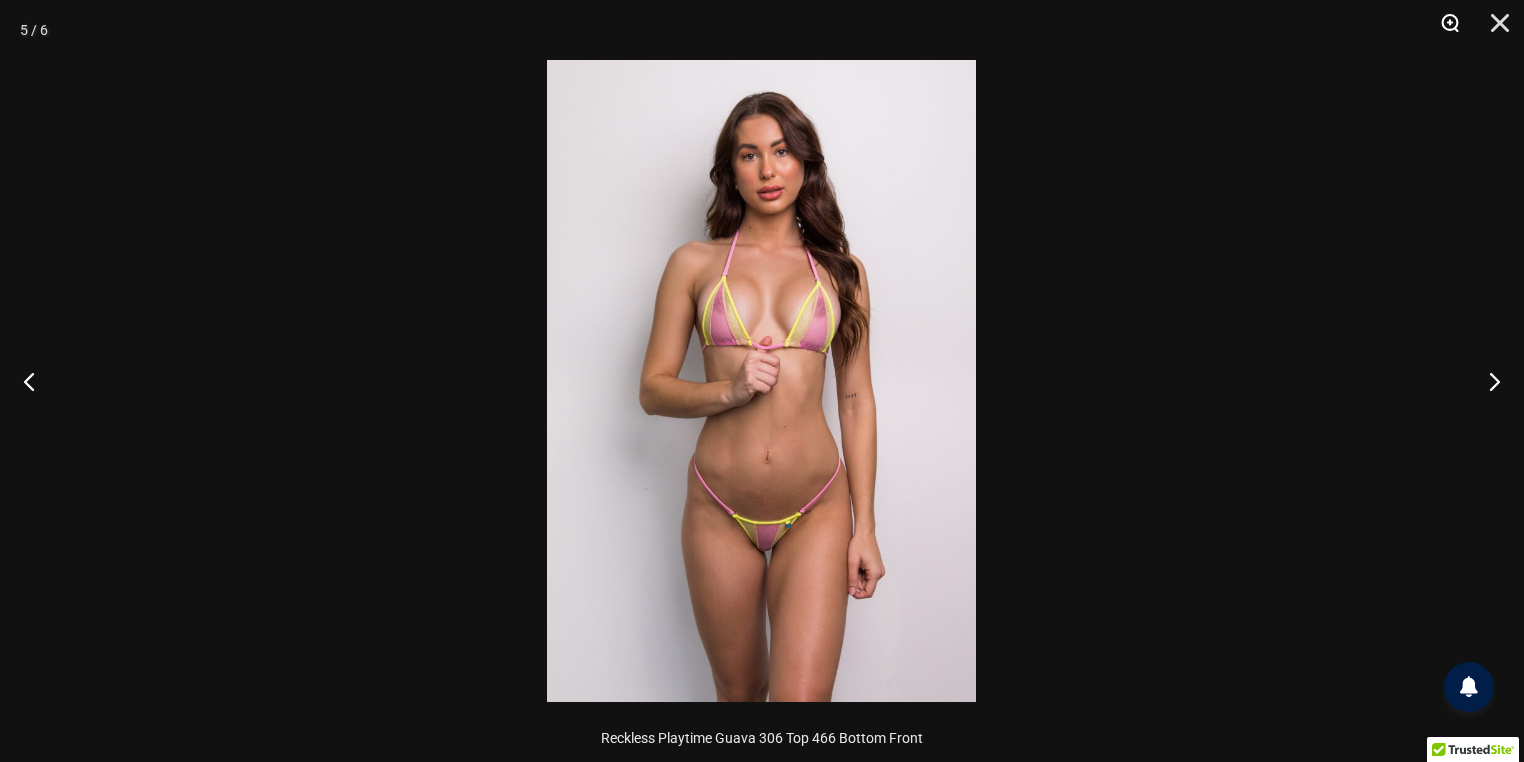 click at bounding box center (1443, 30) 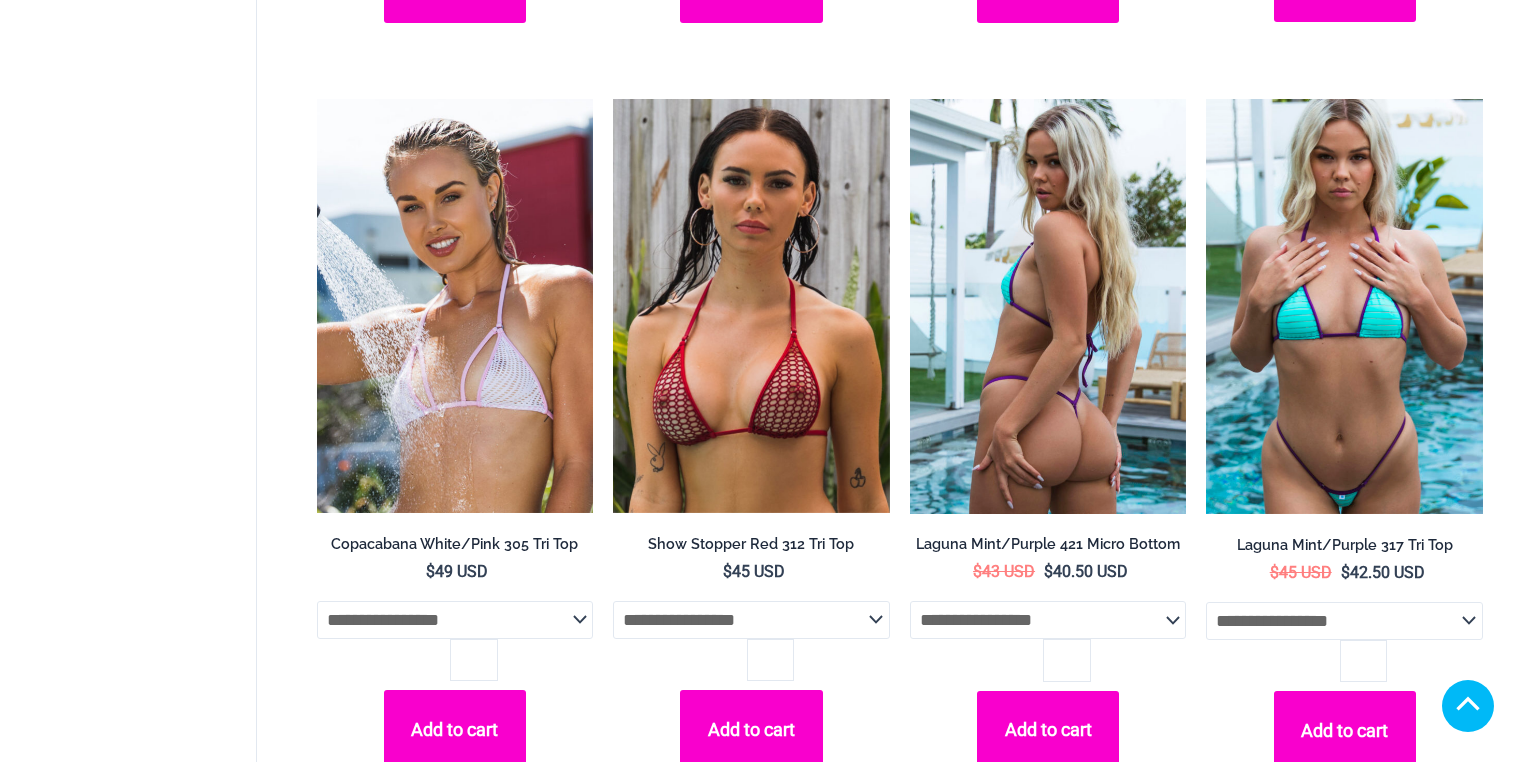 scroll, scrollTop: 2364, scrollLeft: 0, axis: vertical 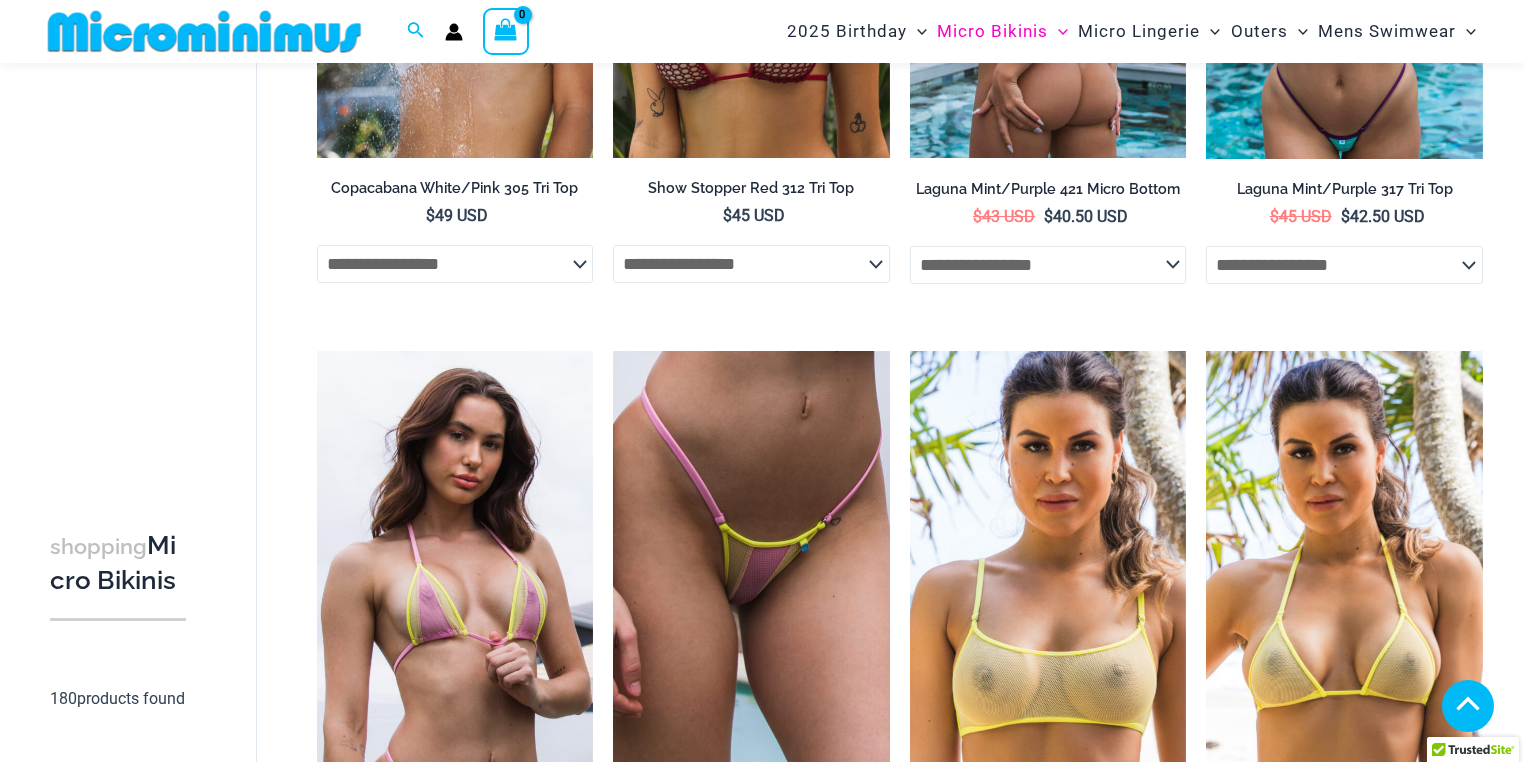 click at bounding box center [751, 558] 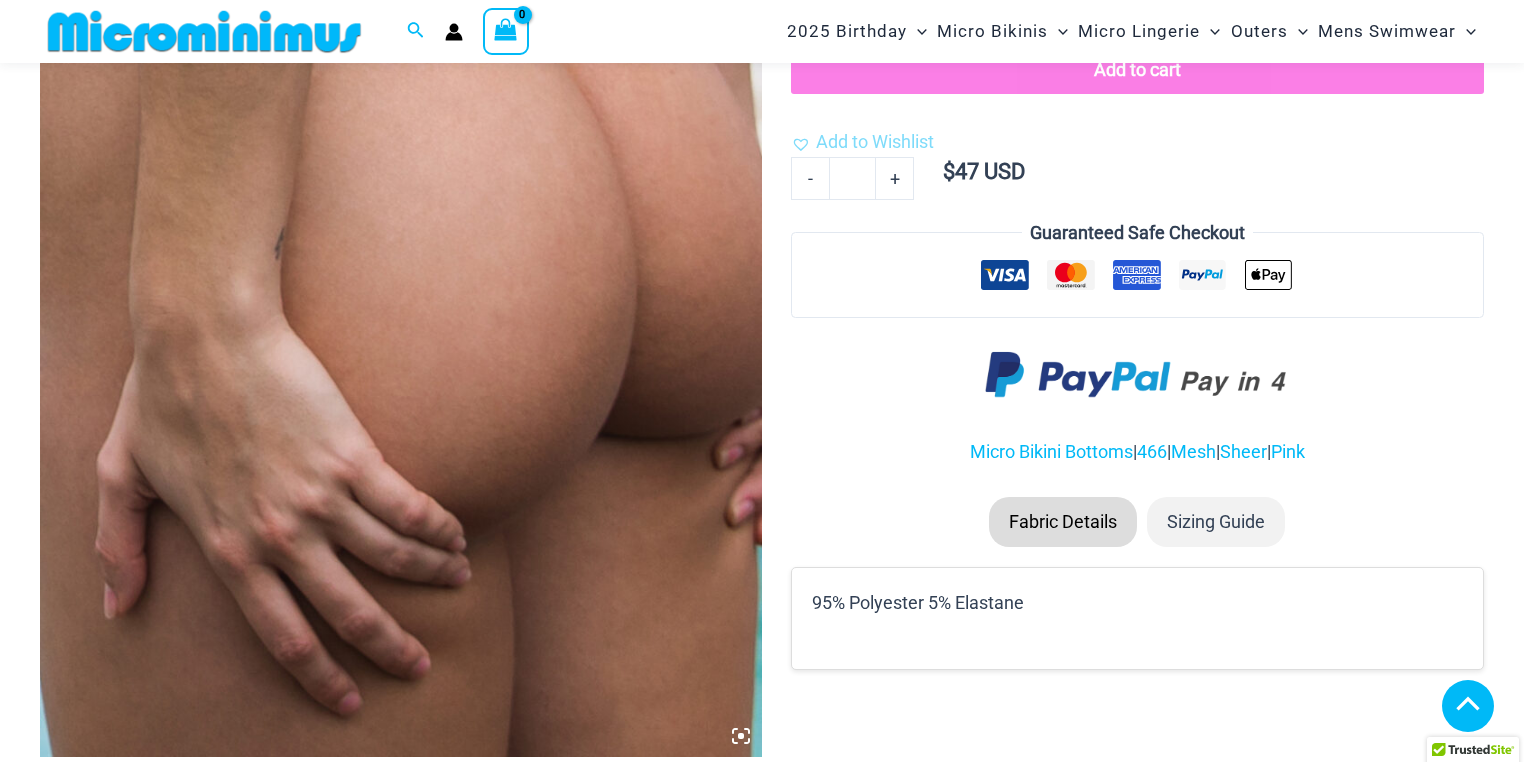 scroll, scrollTop: 1133, scrollLeft: 0, axis: vertical 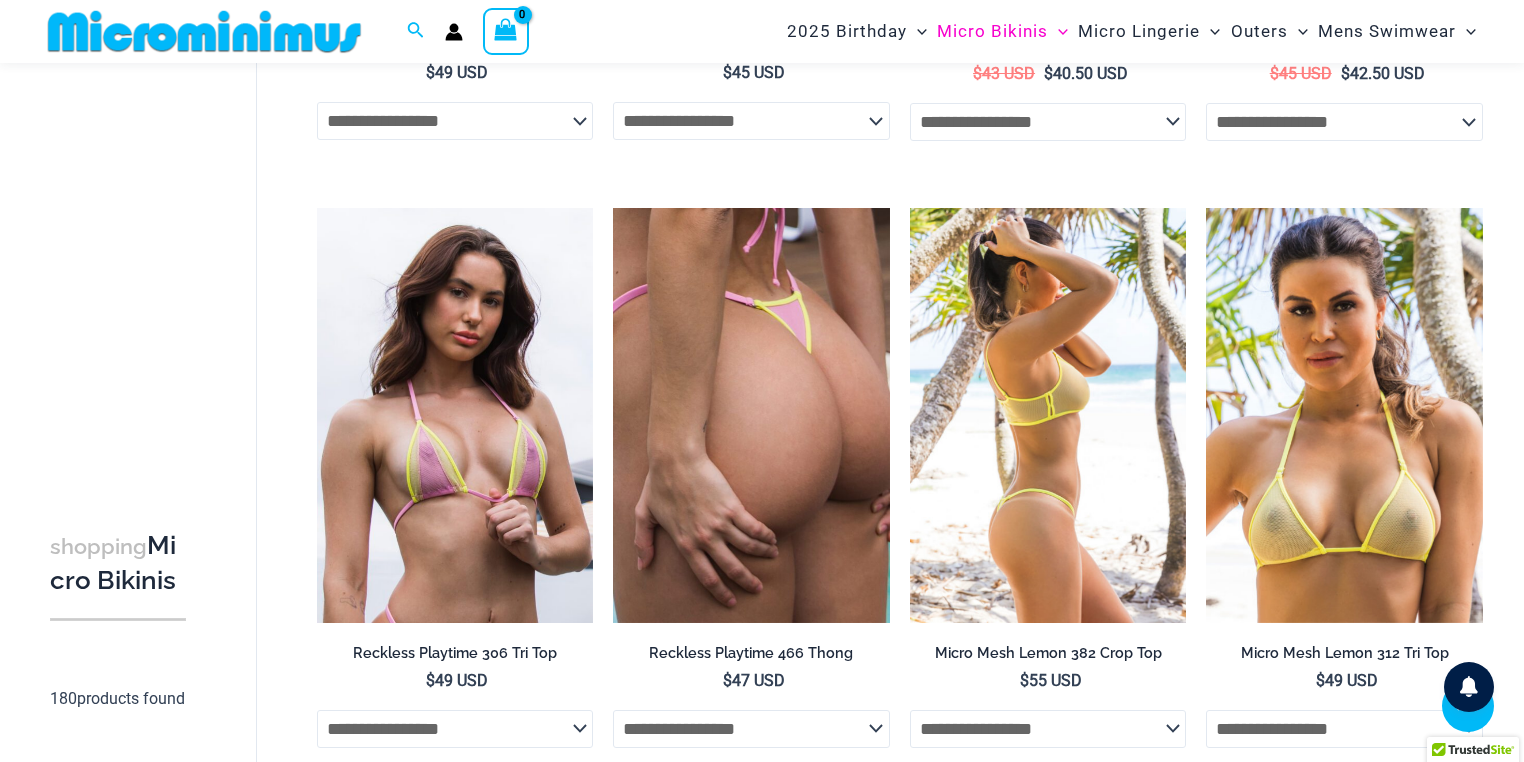 click at bounding box center (1048, 415) 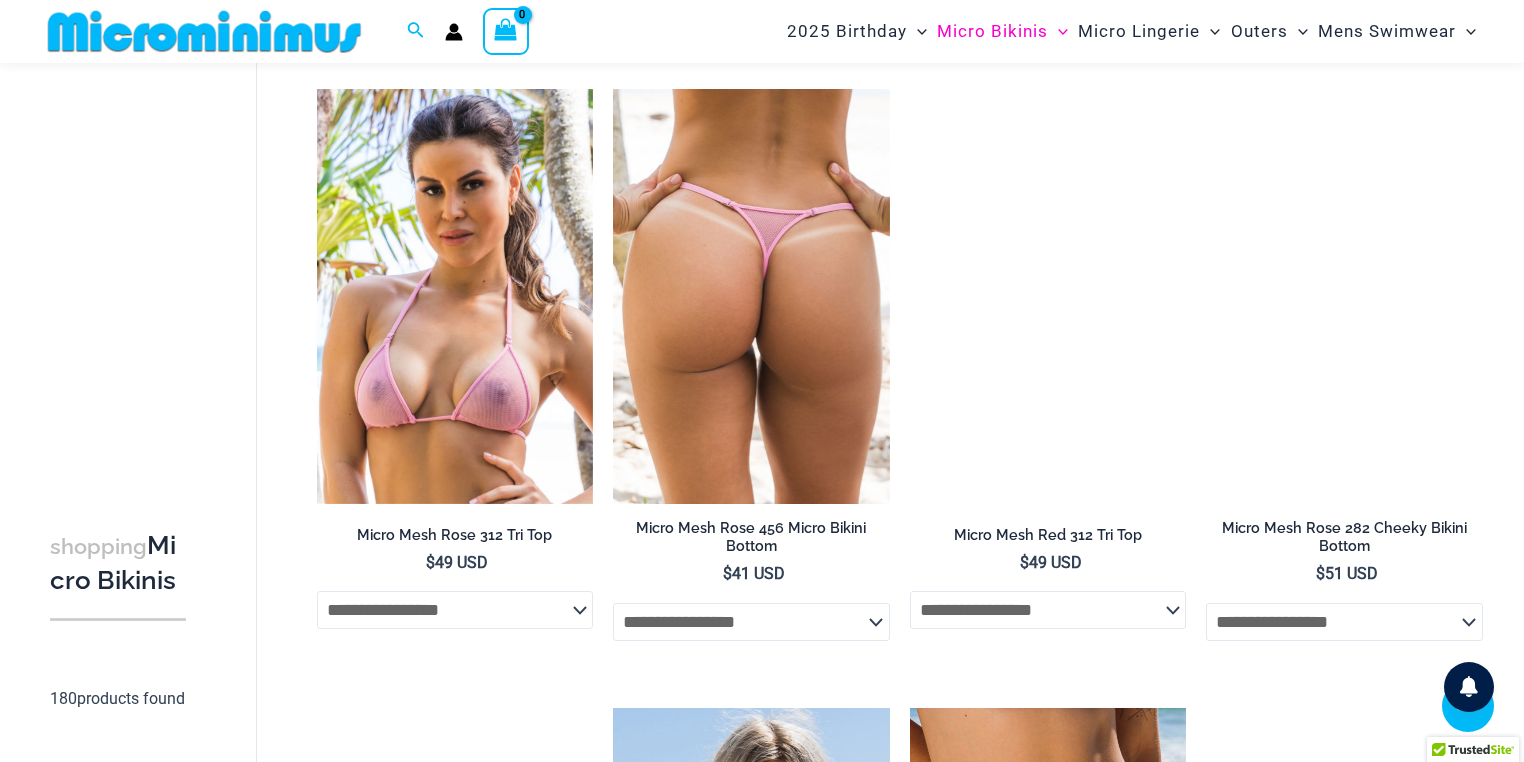 scroll, scrollTop: 3243, scrollLeft: 0, axis: vertical 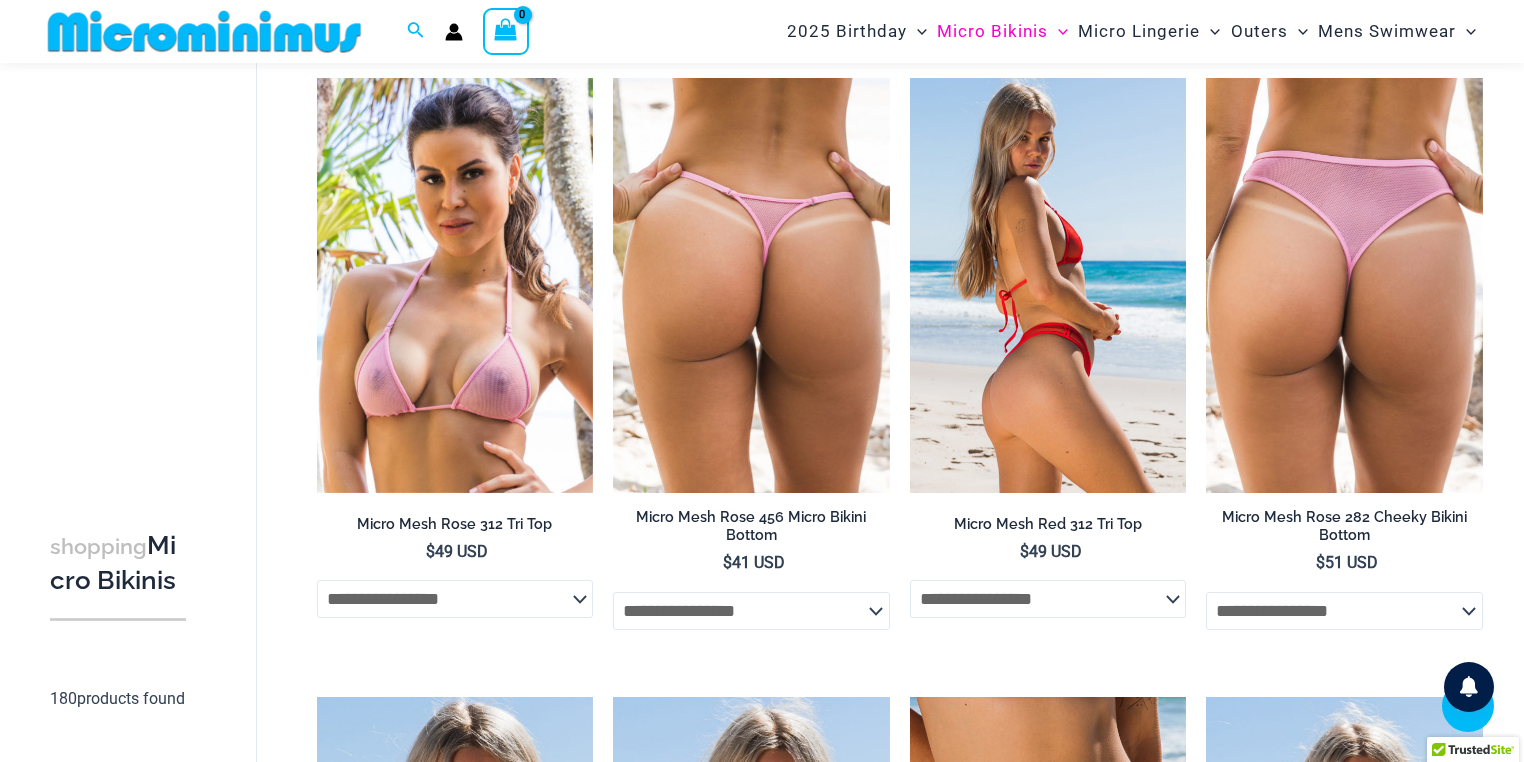 click at bounding box center [1048, 285] 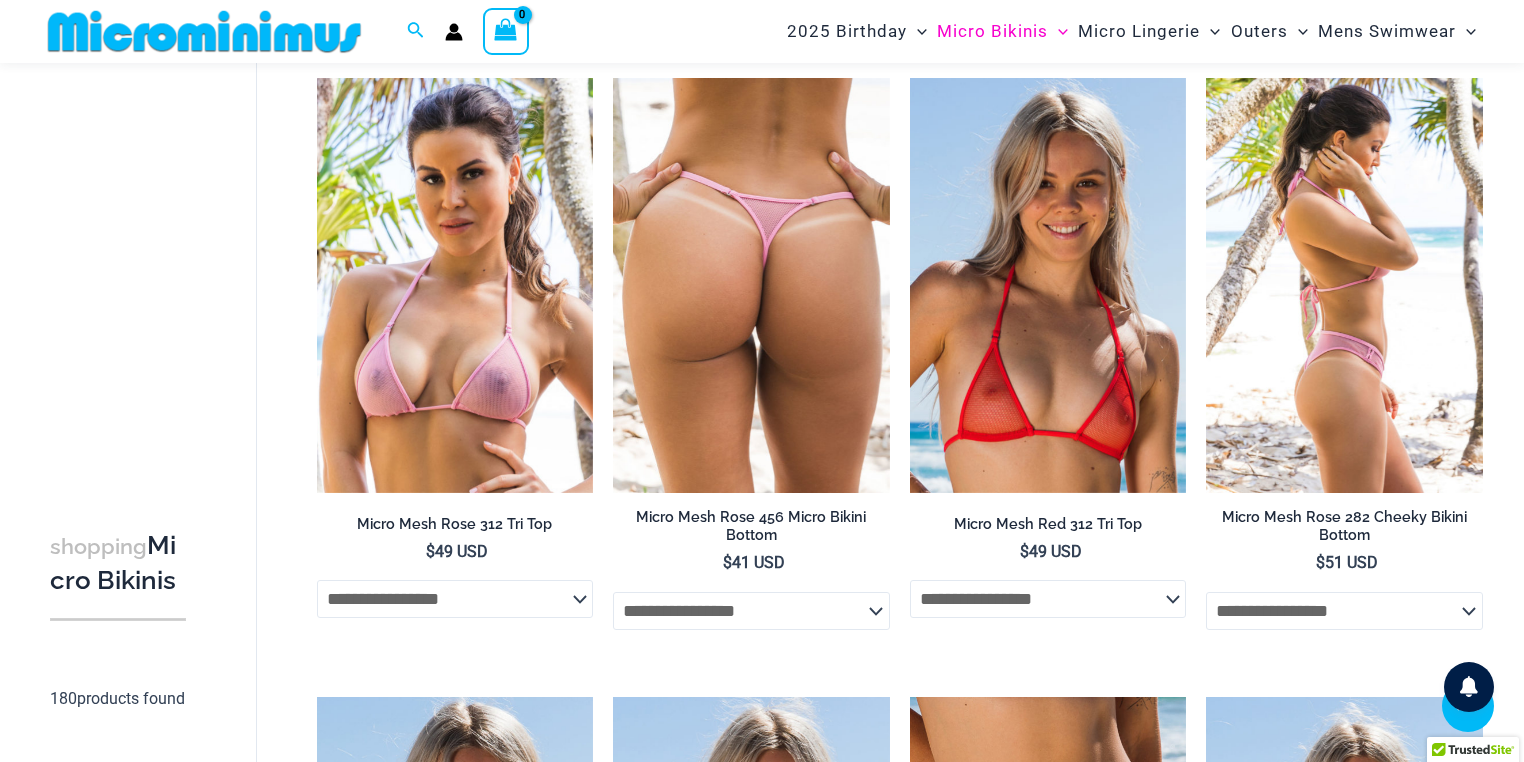 click at bounding box center (1344, 285) 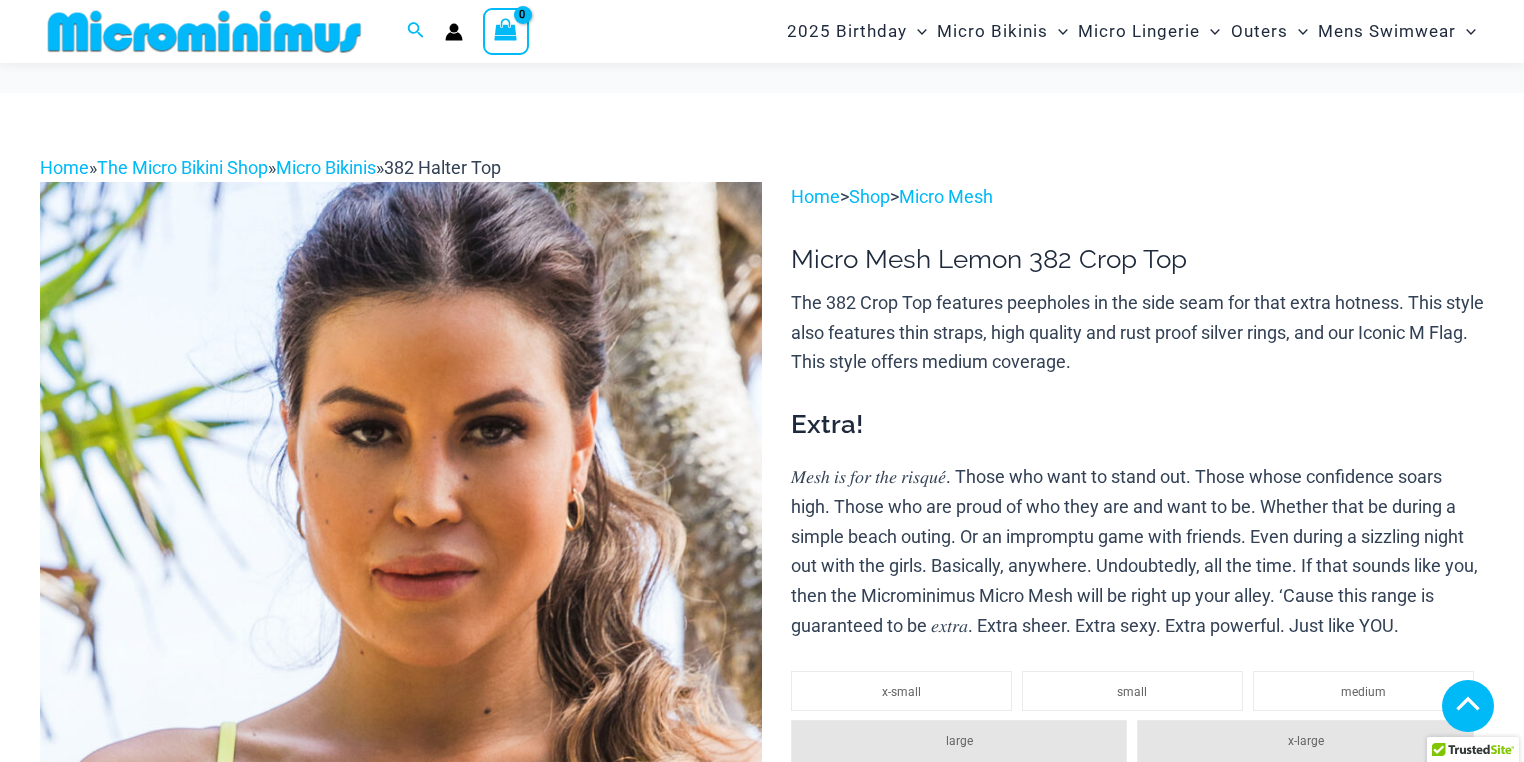 scroll, scrollTop: 608, scrollLeft: 0, axis: vertical 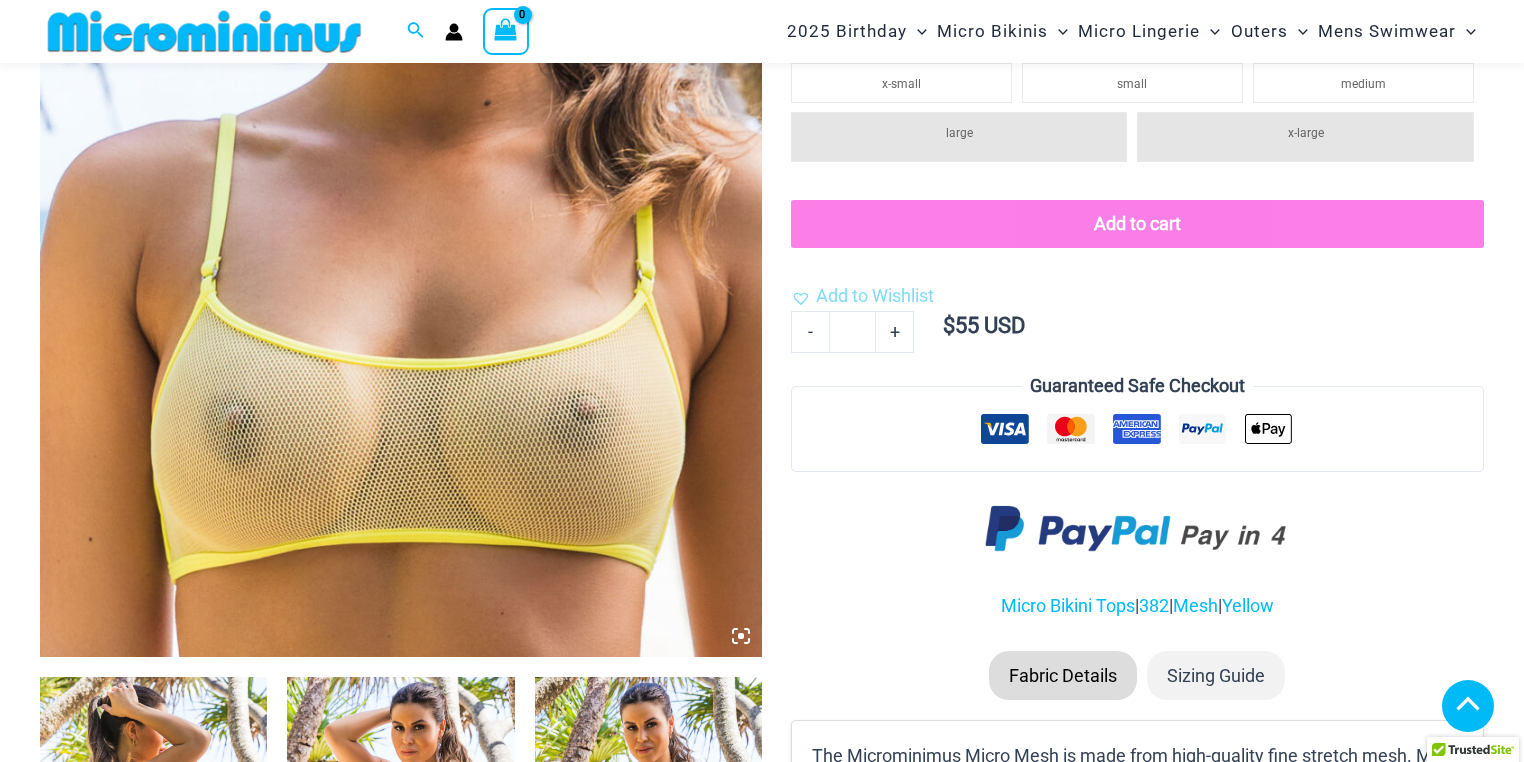 click at bounding box center [153, 1569] 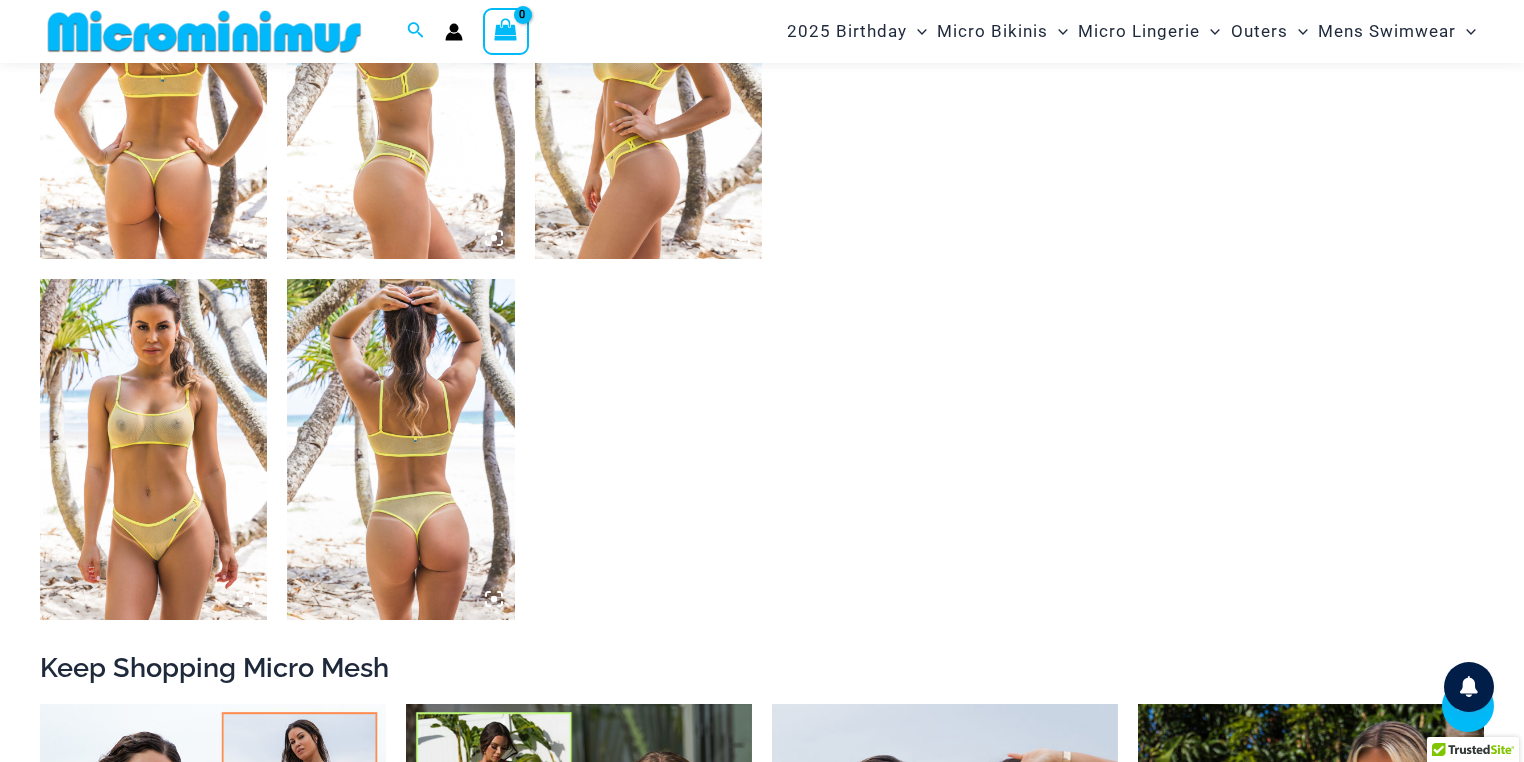 scroll, scrollTop: 1716, scrollLeft: 0, axis: vertical 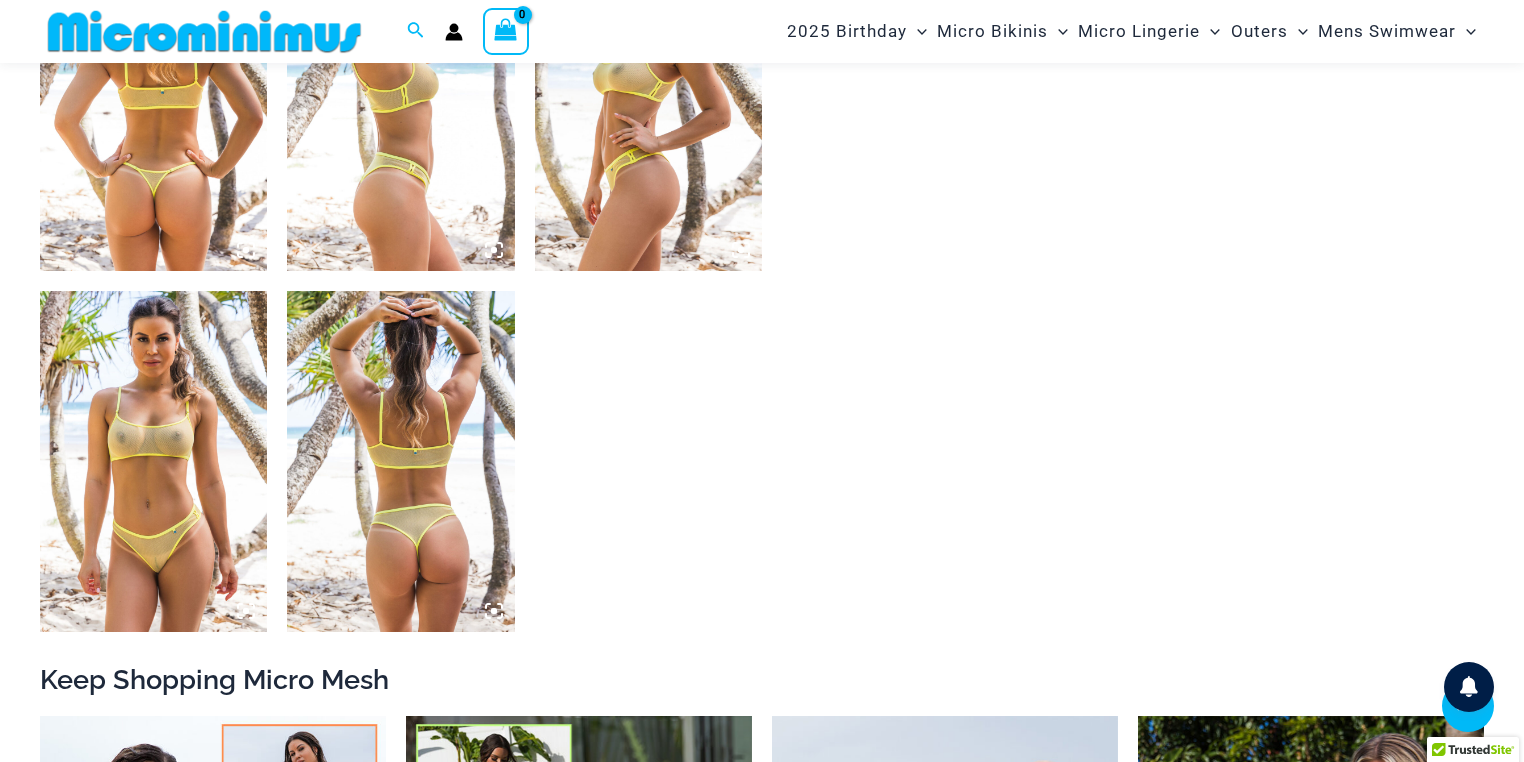 click at bounding box center (153, 461) 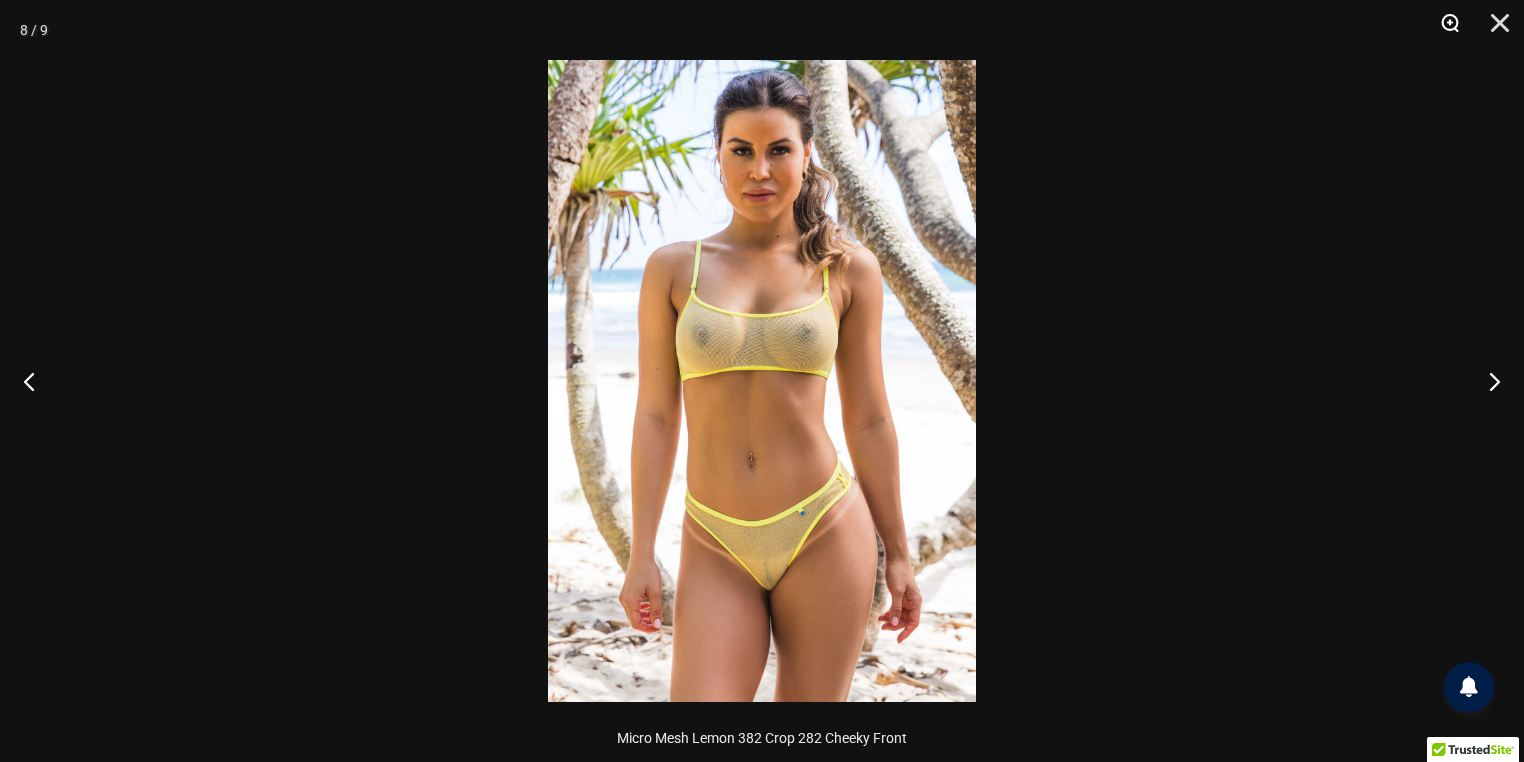 click at bounding box center [1443, 30] 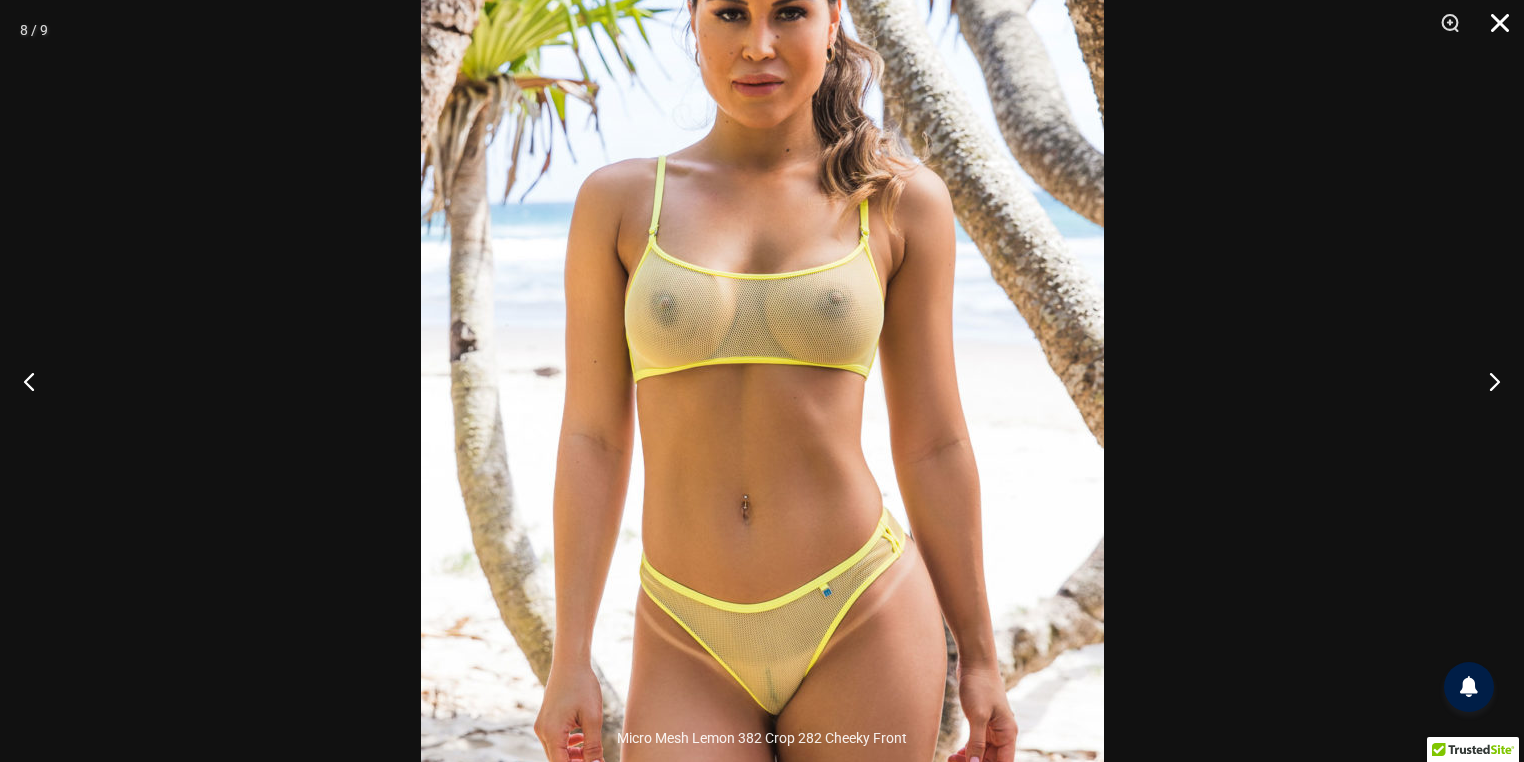 click at bounding box center [1493, 30] 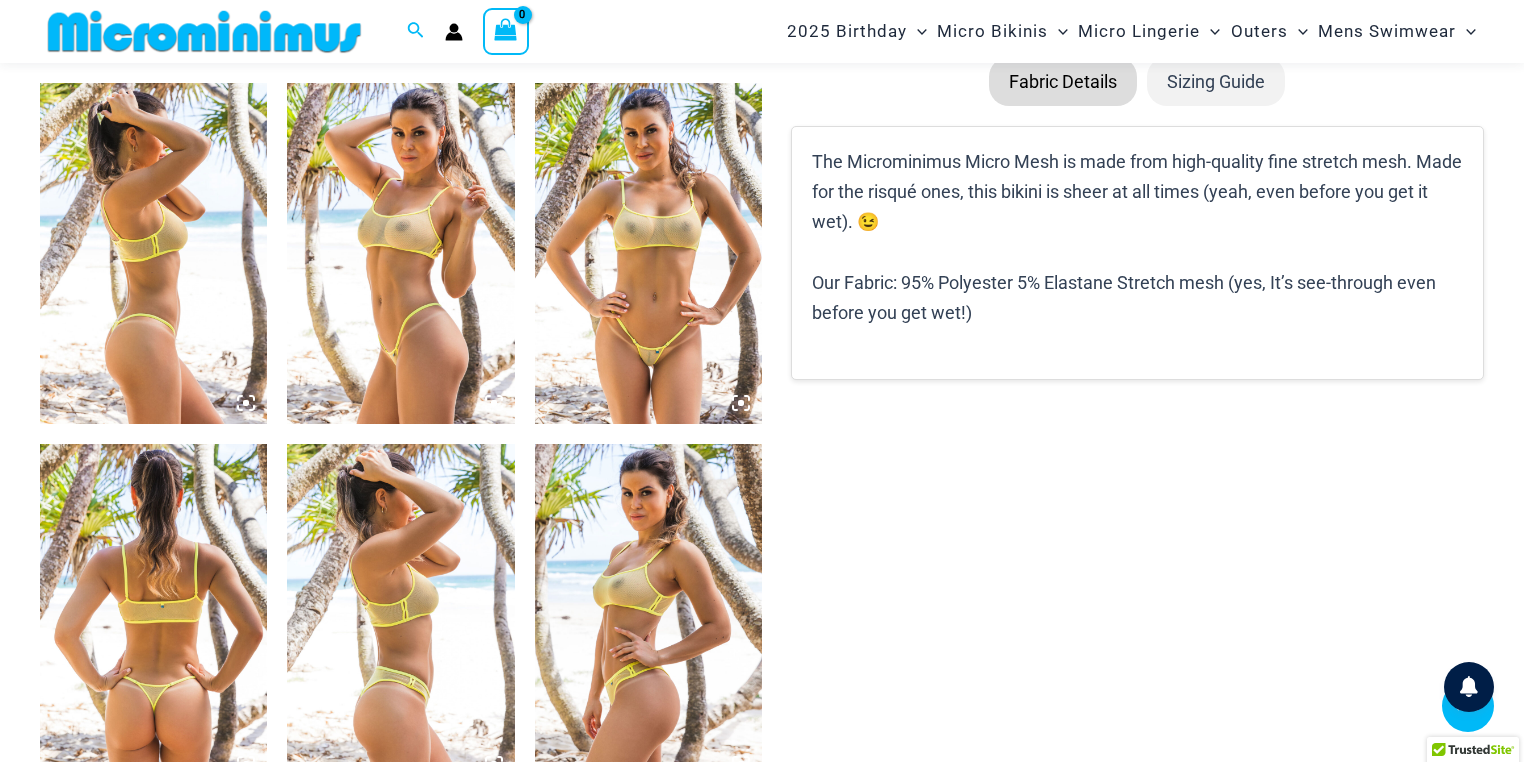 scroll, scrollTop: 1170, scrollLeft: 0, axis: vertical 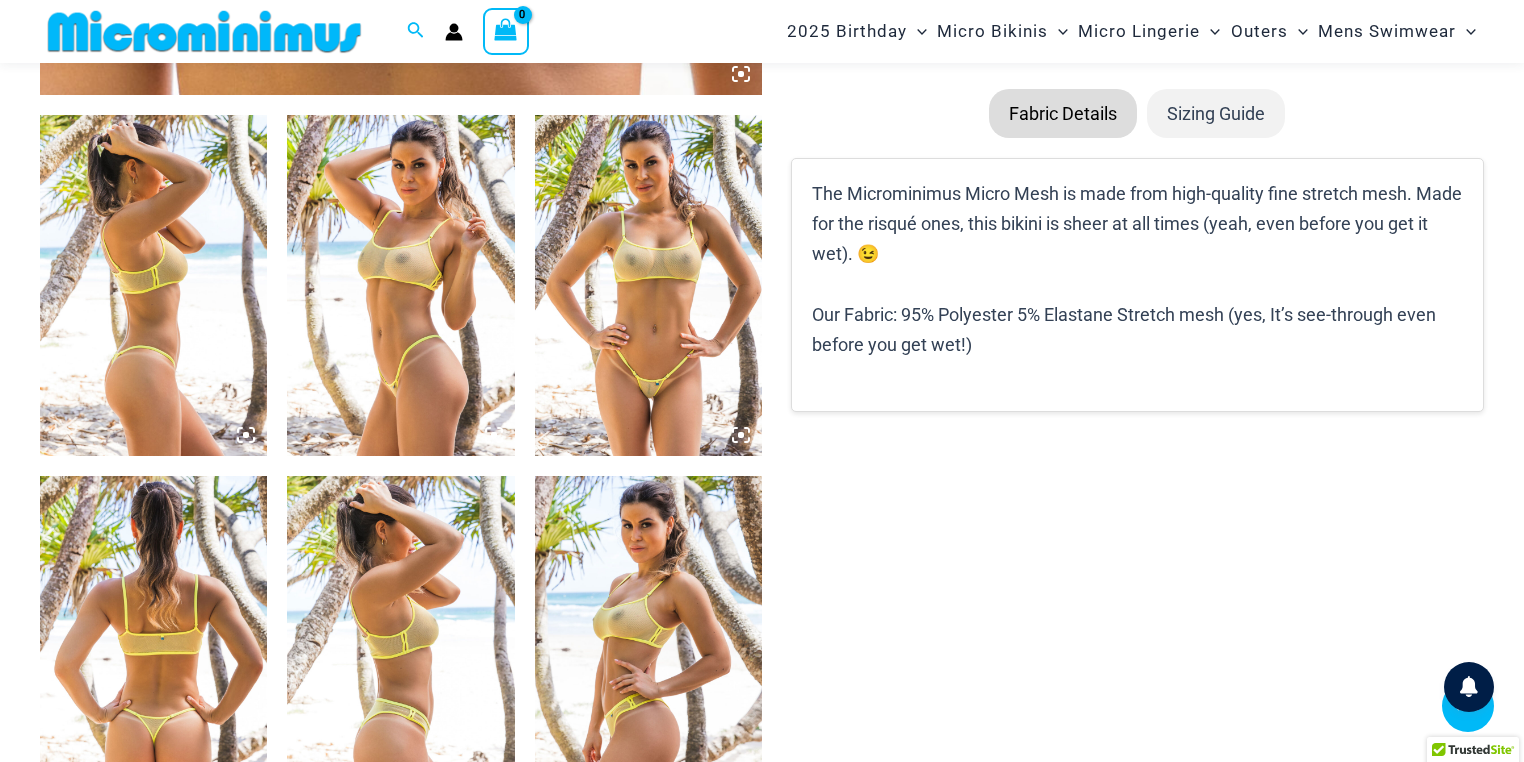 click at bounding box center [648, 285] 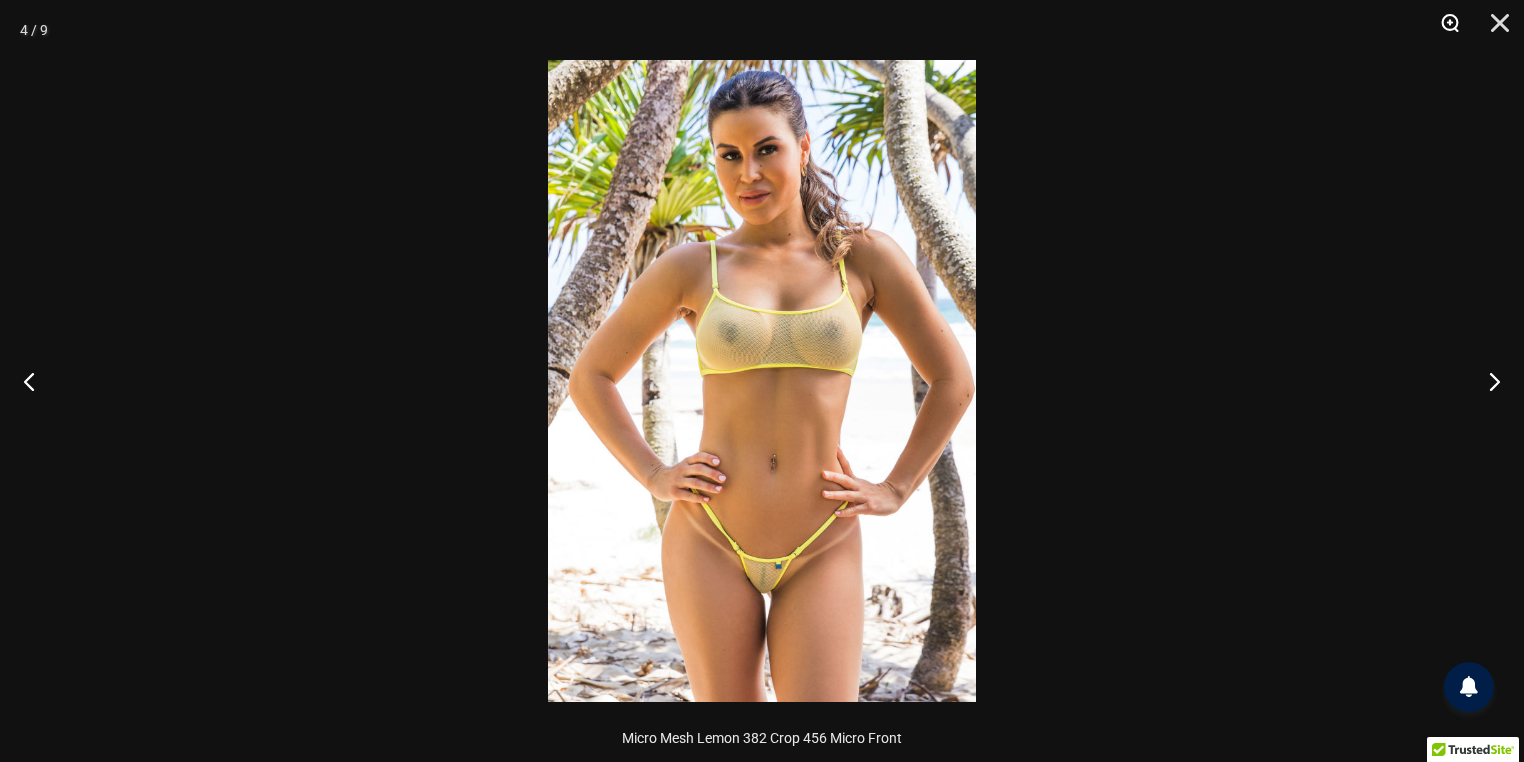 click at bounding box center (1443, 30) 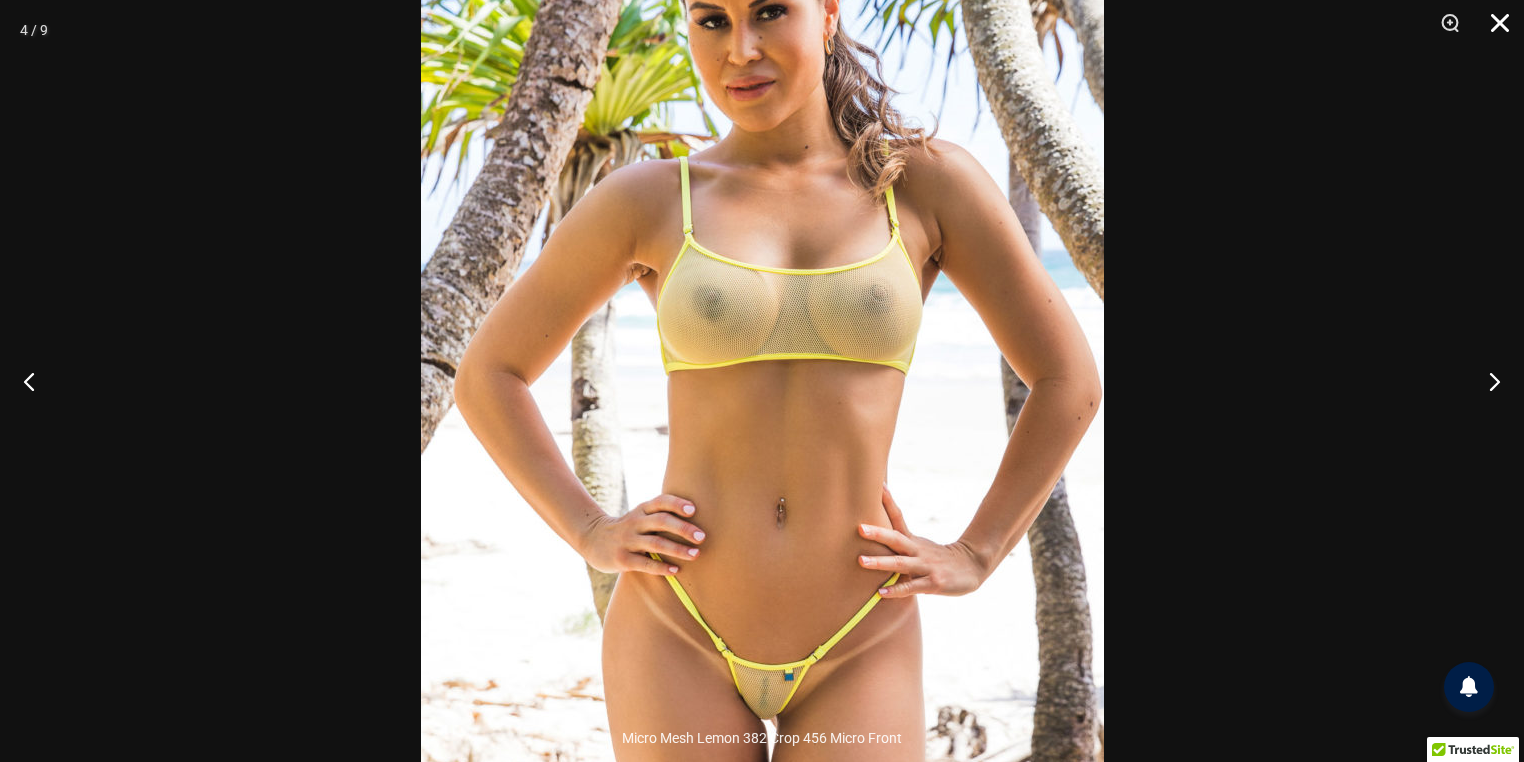click at bounding box center (1493, 30) 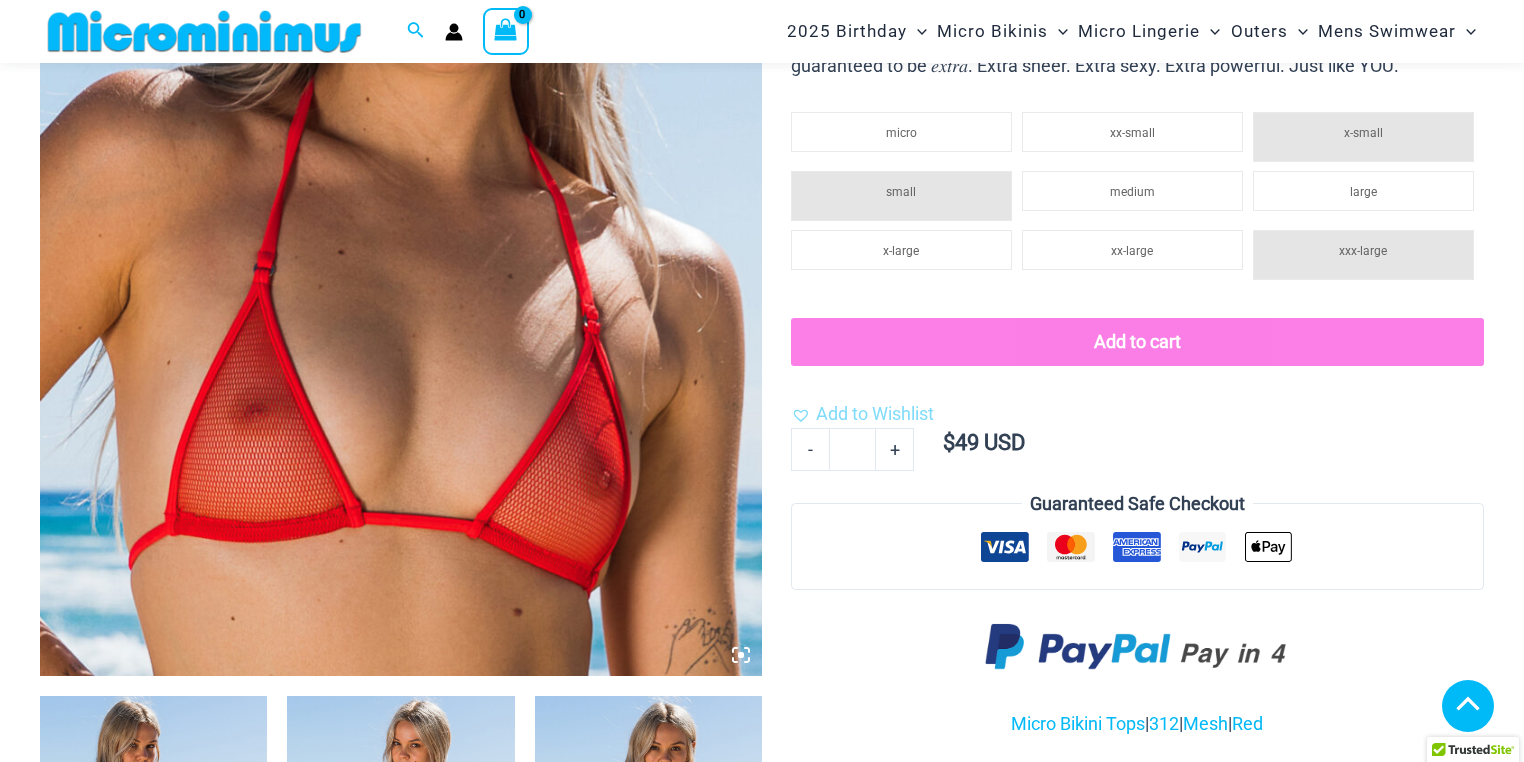 scroll, scrollTop: 1613, scrollLeft: 0, axis: vertical 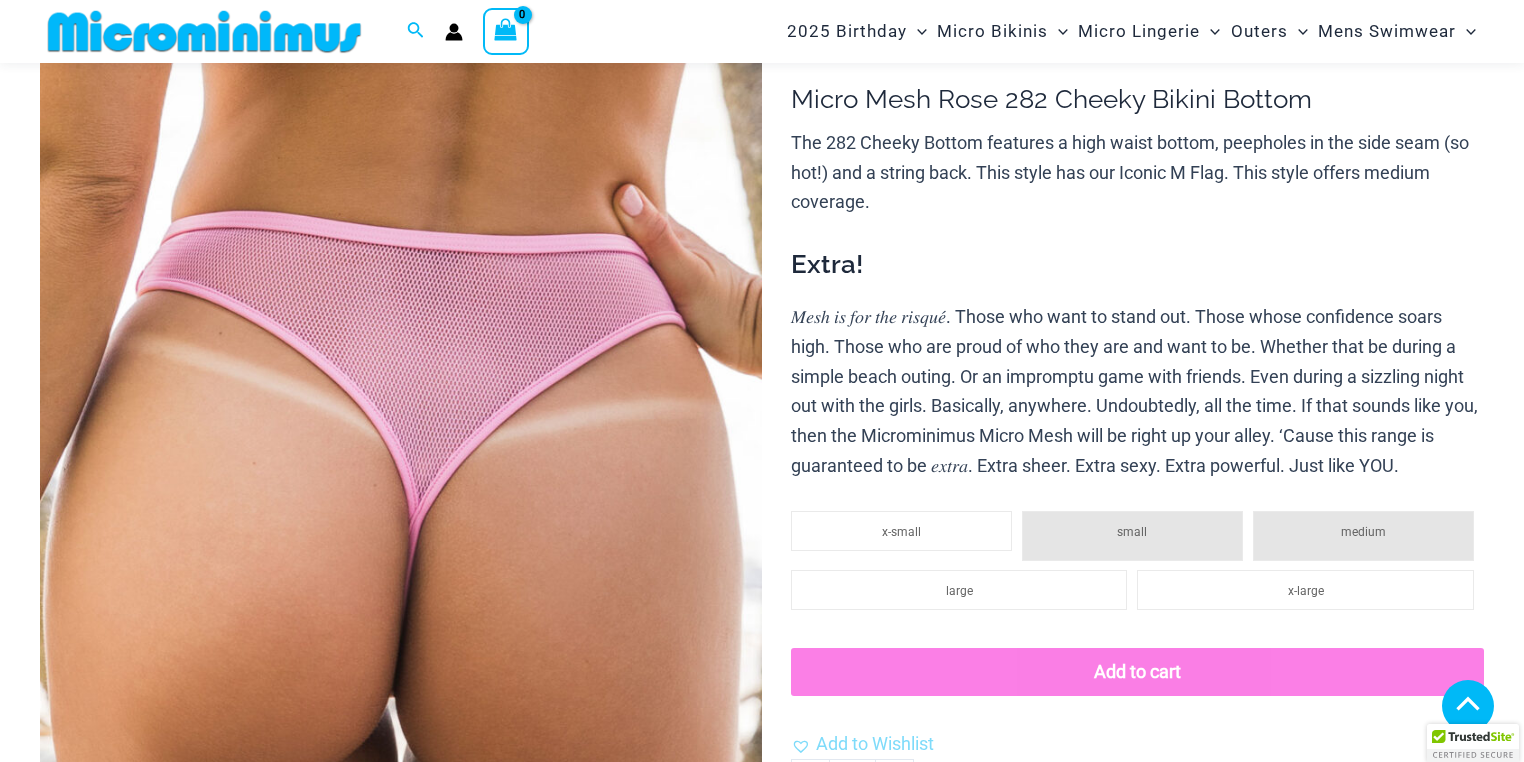click 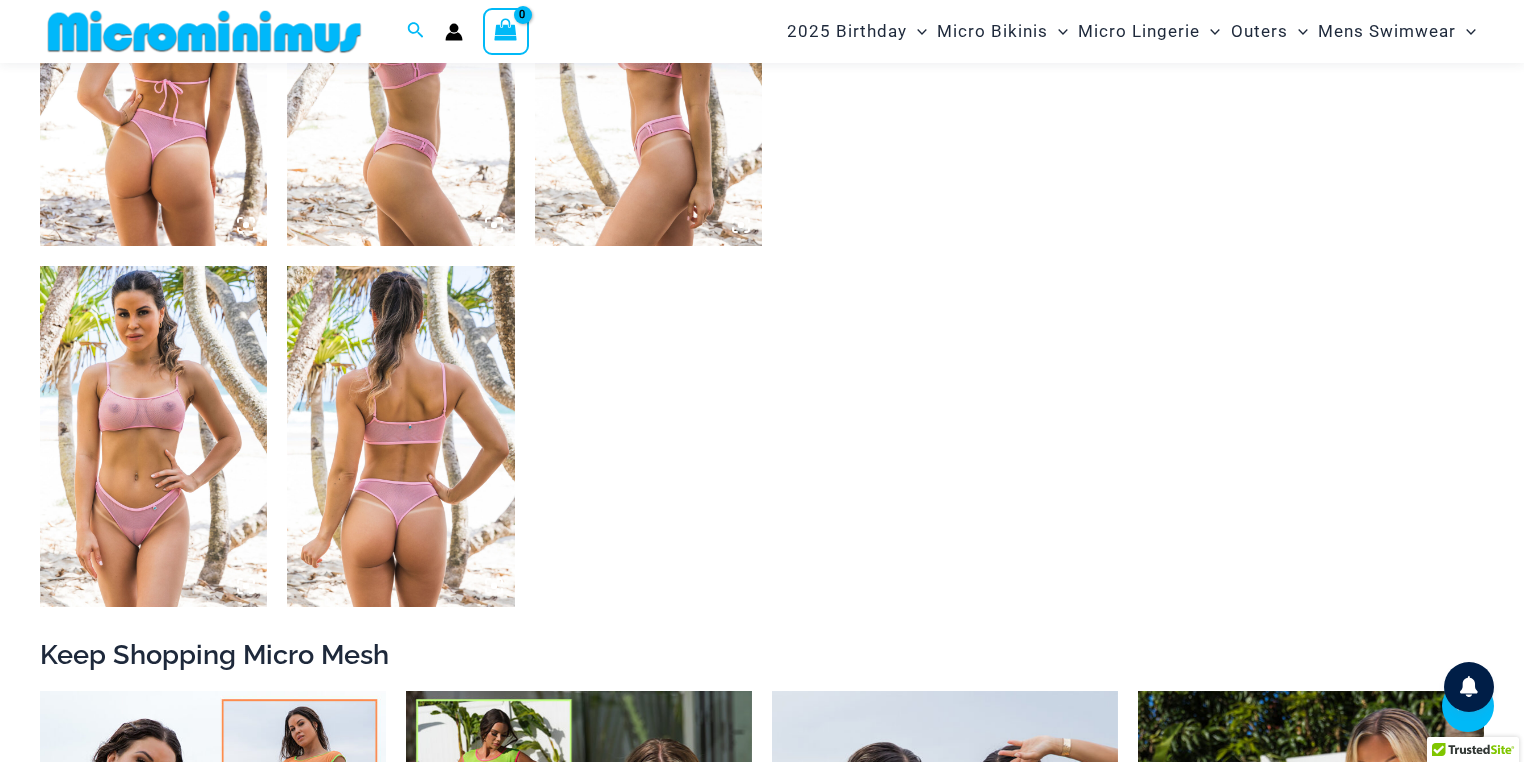 scroll, scrollTop: 1729, scrollLeft: 0, axis: vertical 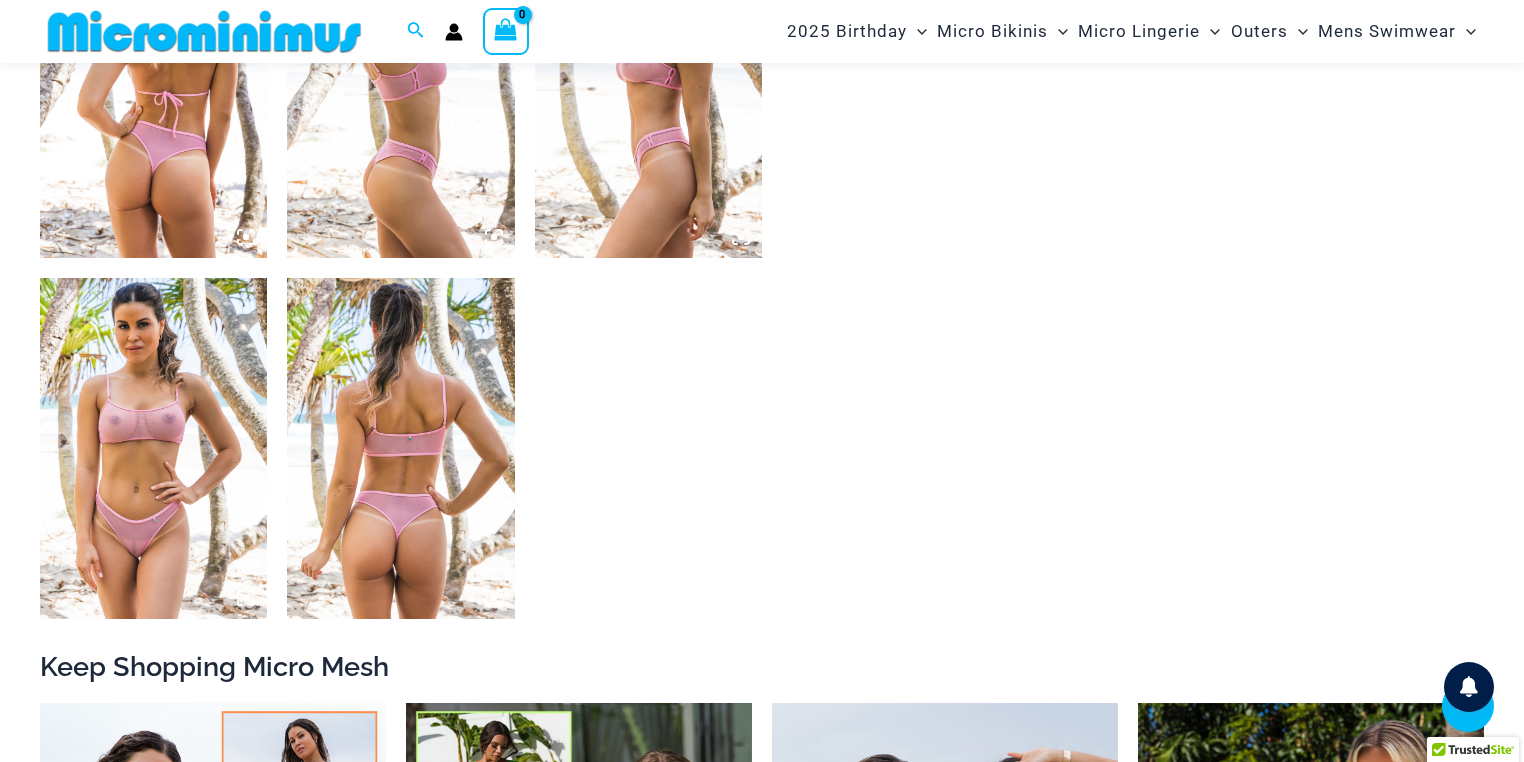 click 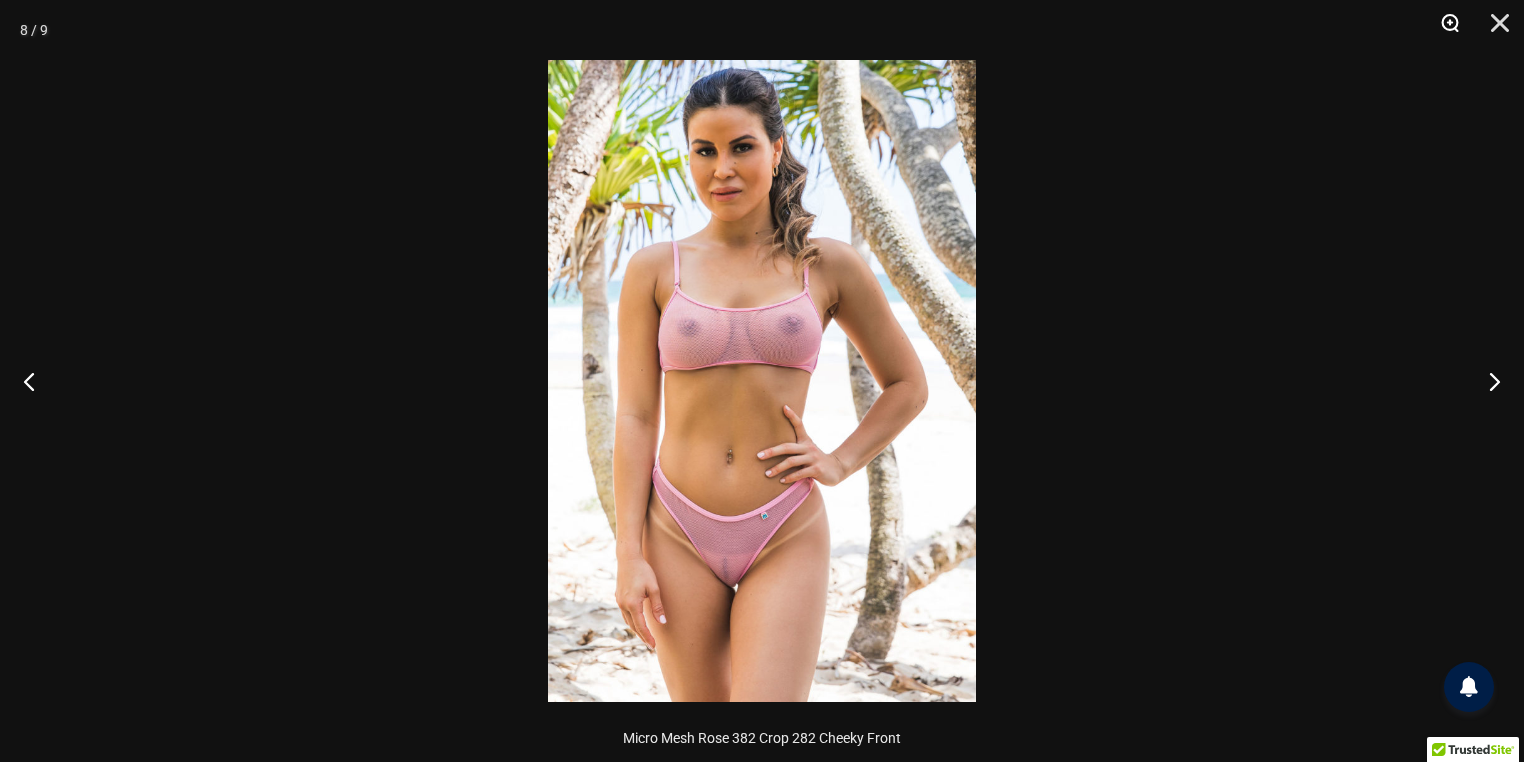 click at bounding box center (1443, 30) 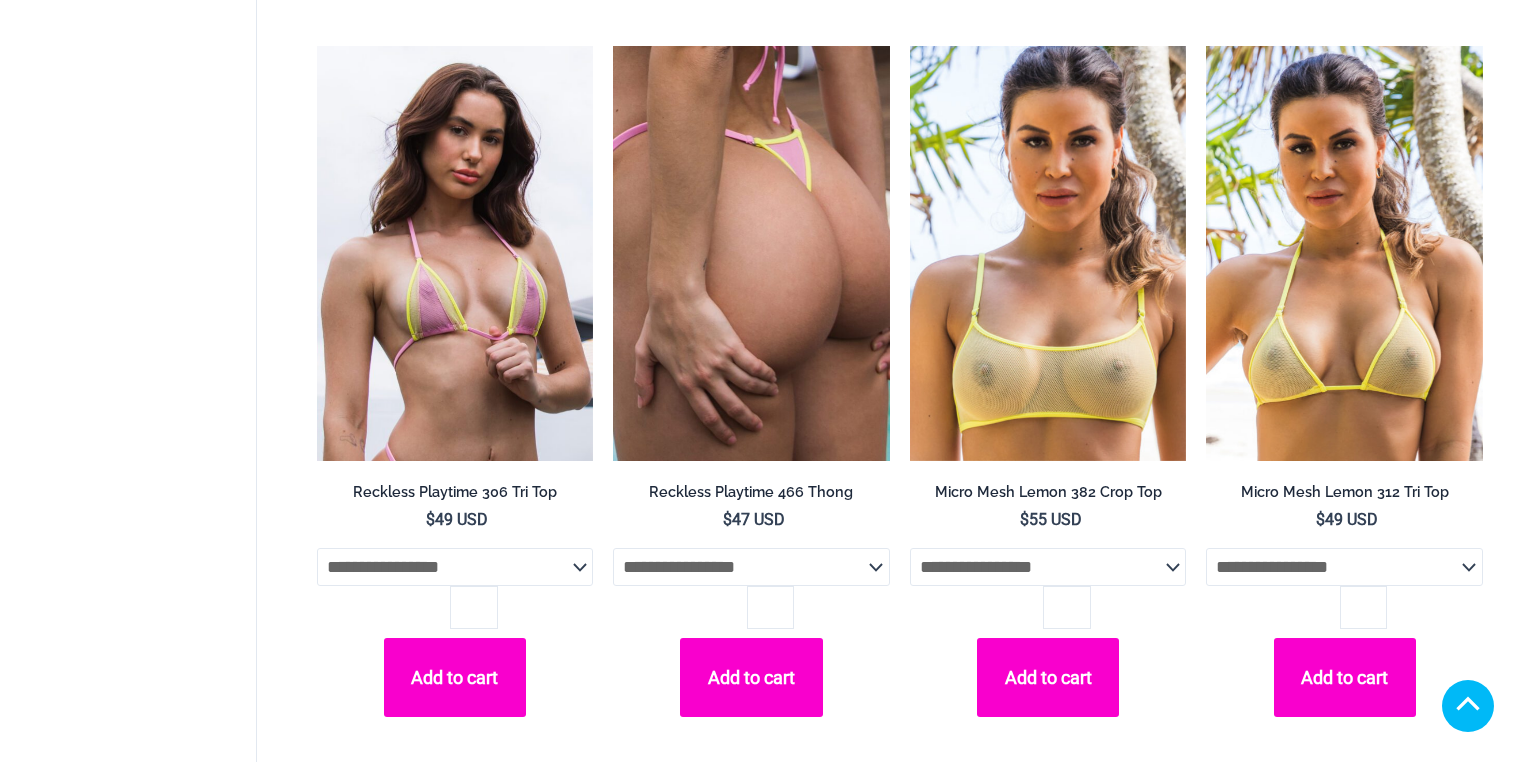 scroll, scrollTop: 3135, scrollLeft: 0, axis: vertical 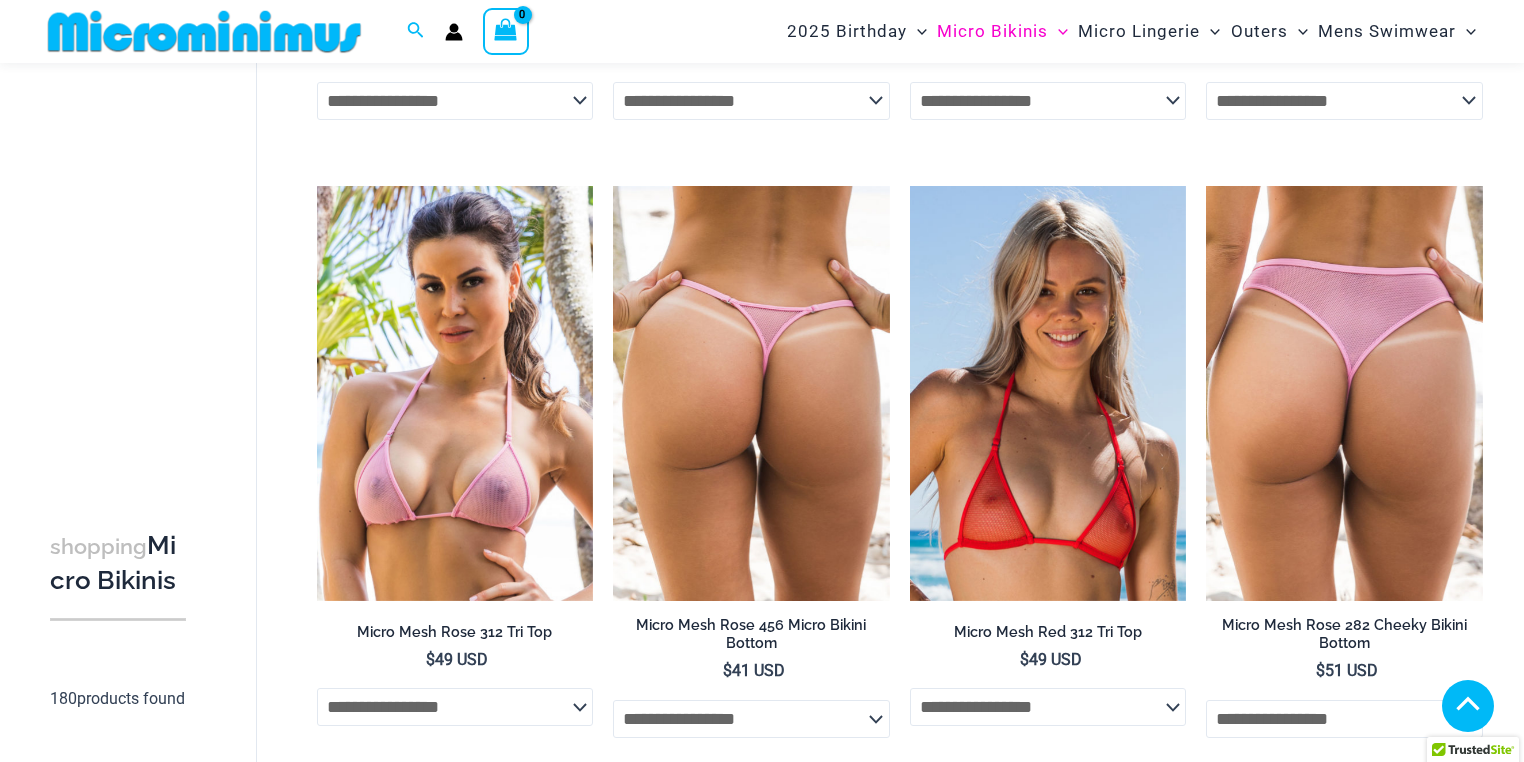 click at bounding box center (1048, 1012) 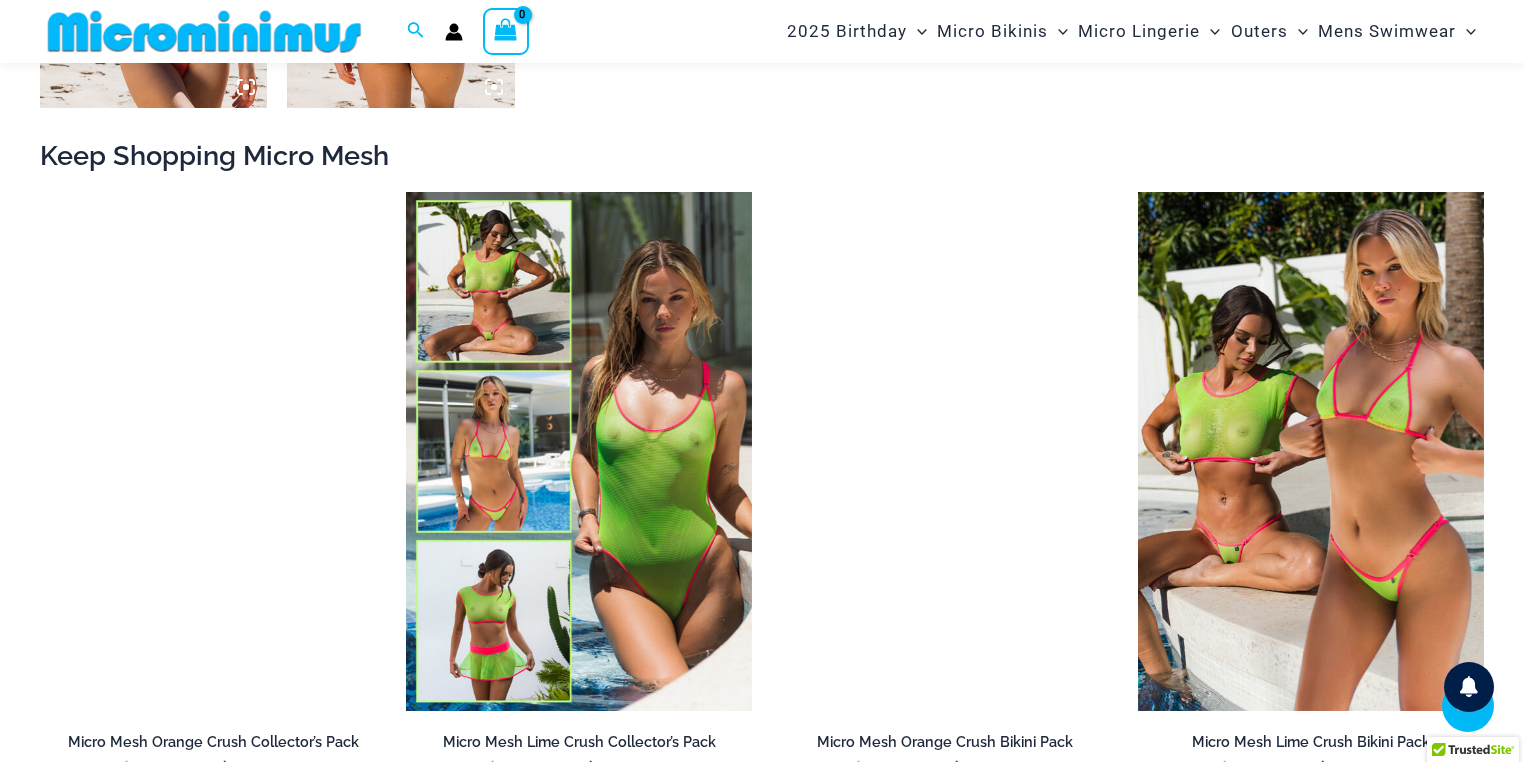 scroll, scrollTop: 2305, scrollLeft: 0, axis: vertical 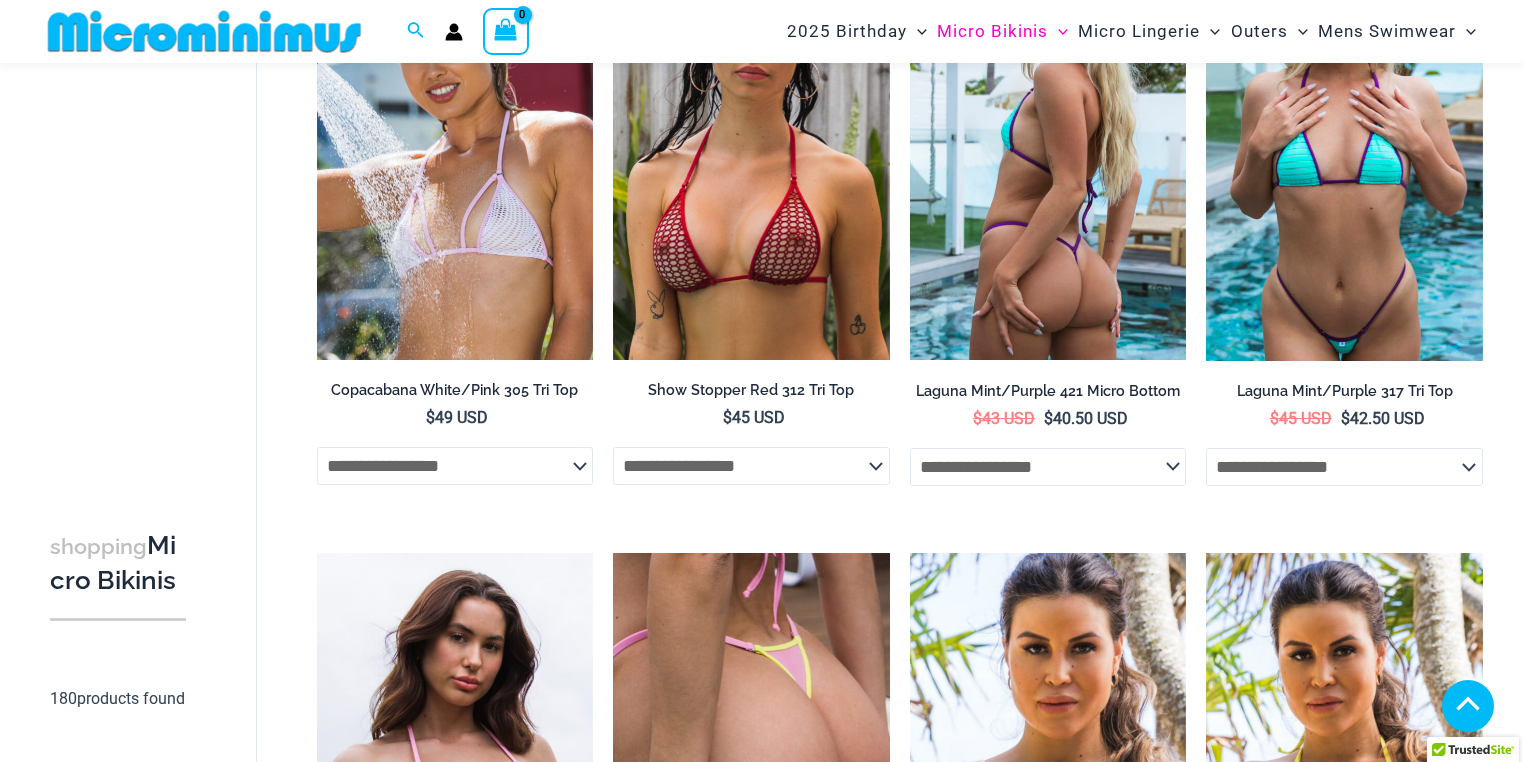 click at bounding box center (1048, 152) 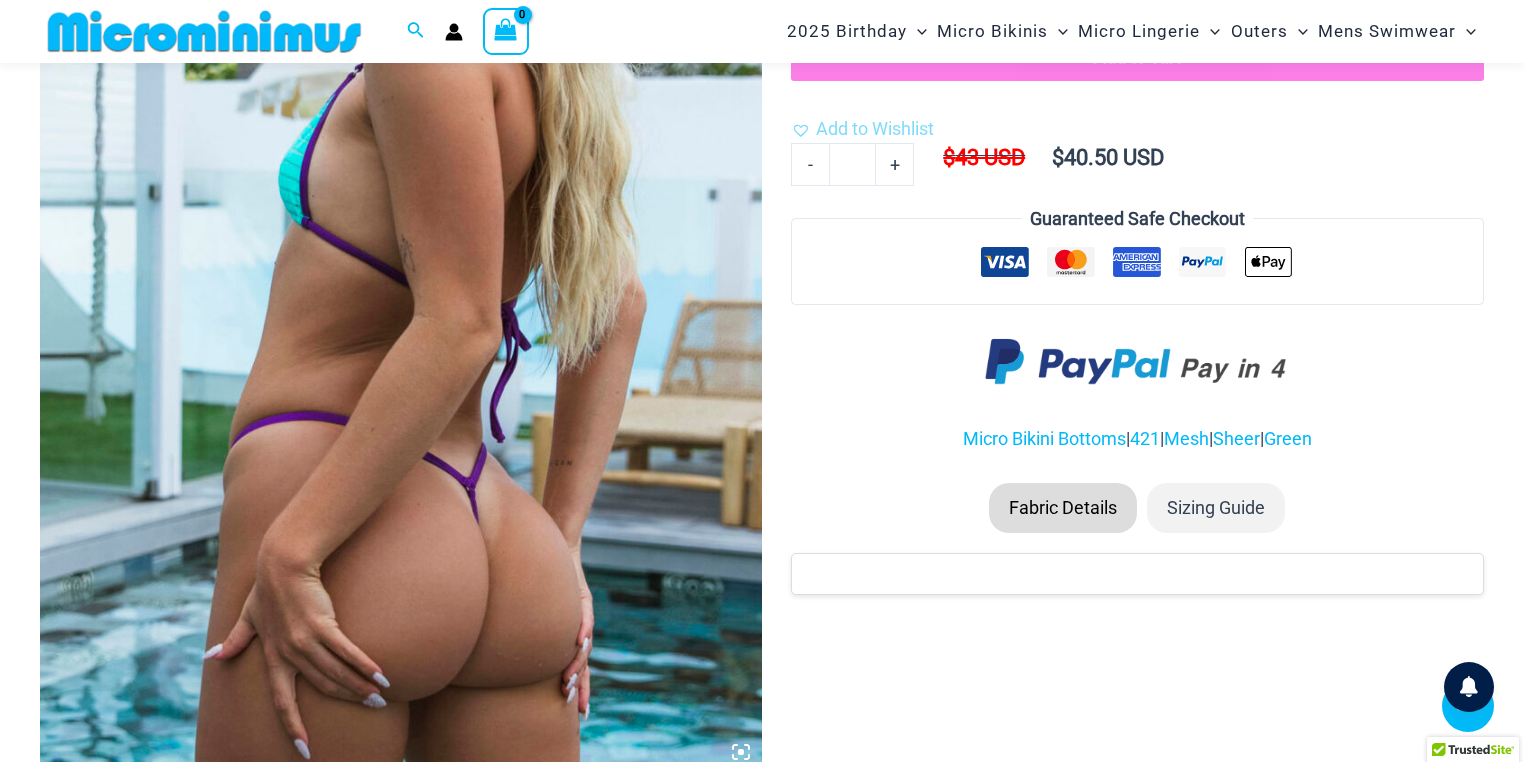 scroll, scrollTop: 576, scrollLeft: 0, axis: vertical 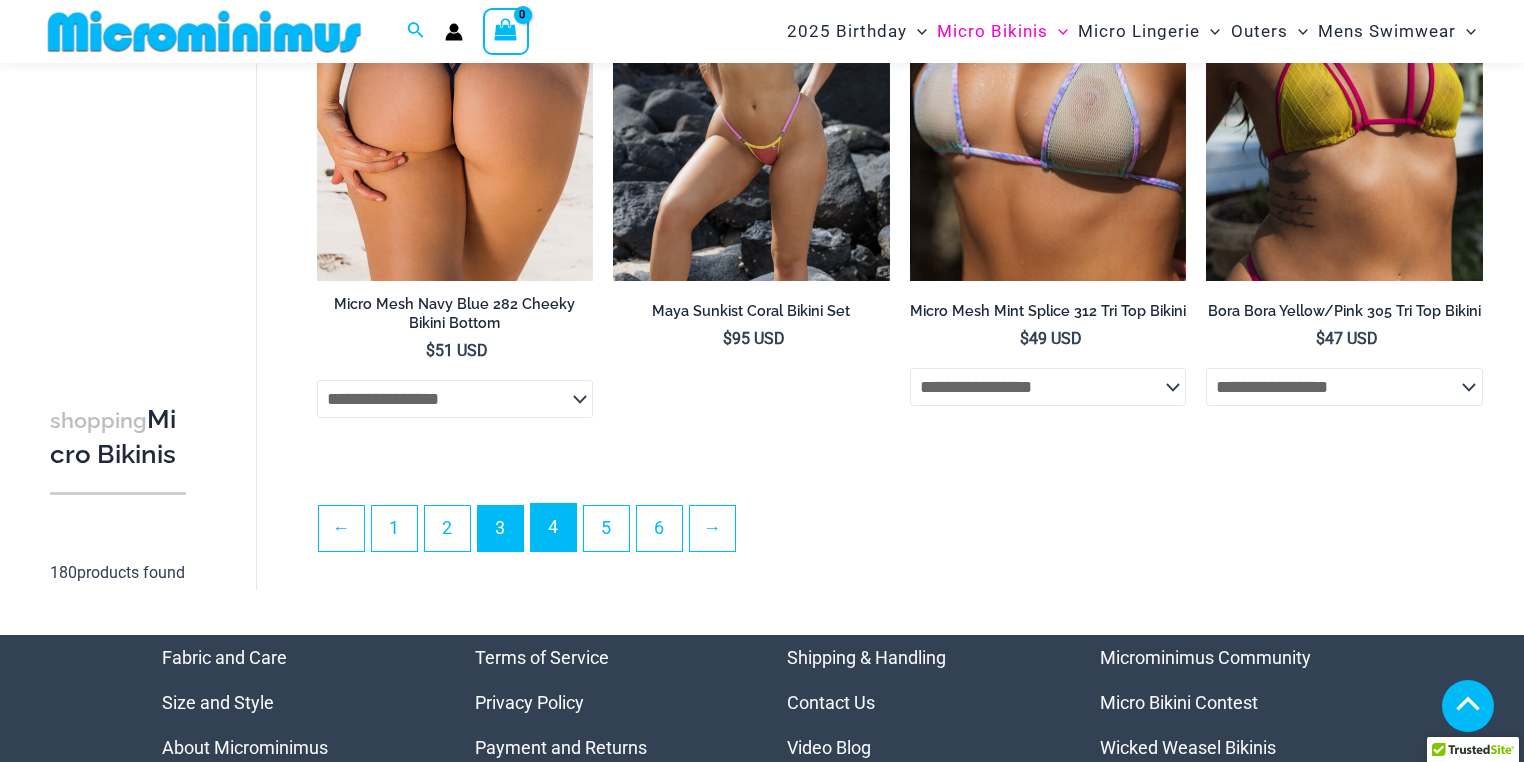 click on "4" at bounding box center [553, 527] 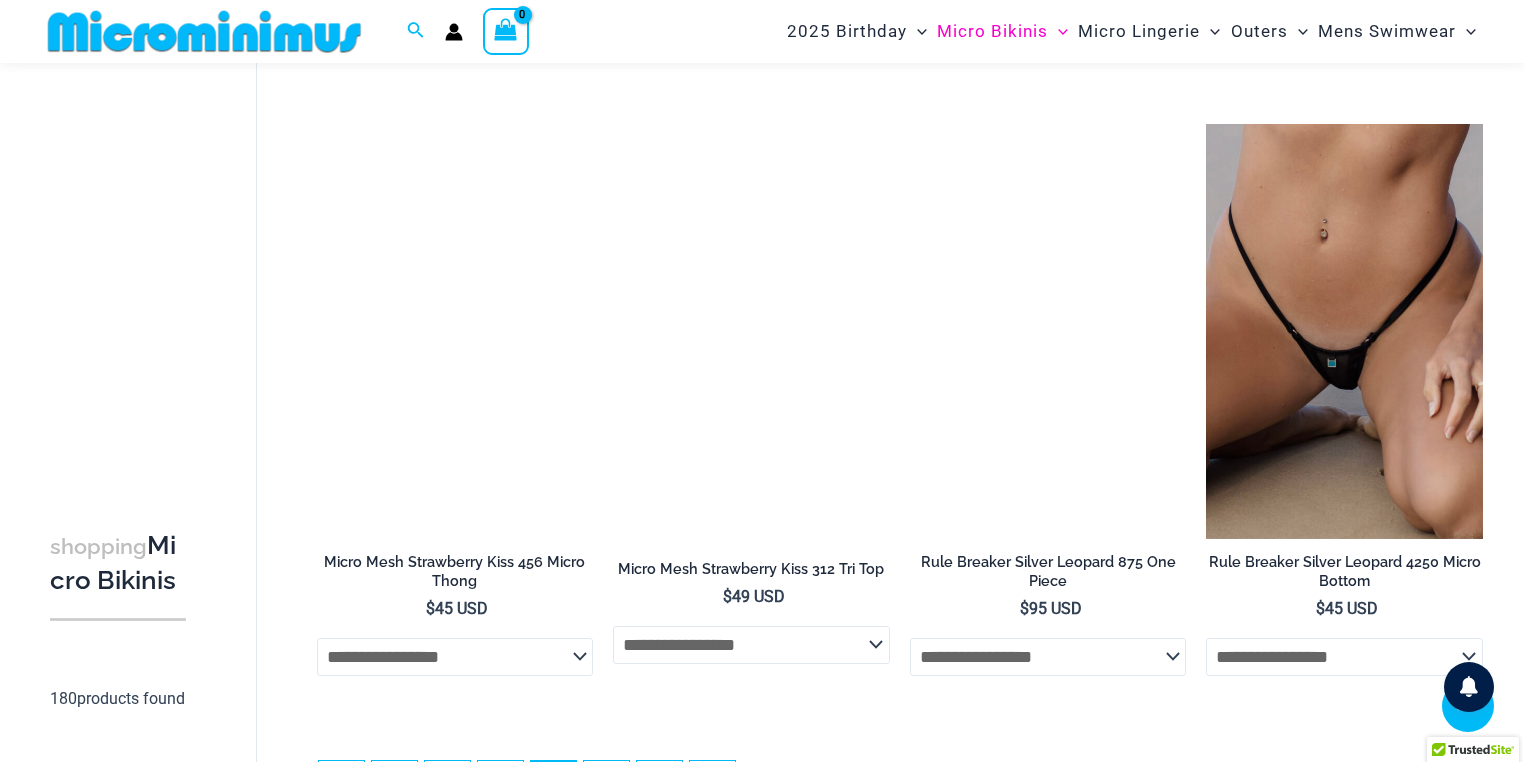 scroll, scrollTop: 4506, scrollLeft: 0, axis: vertical 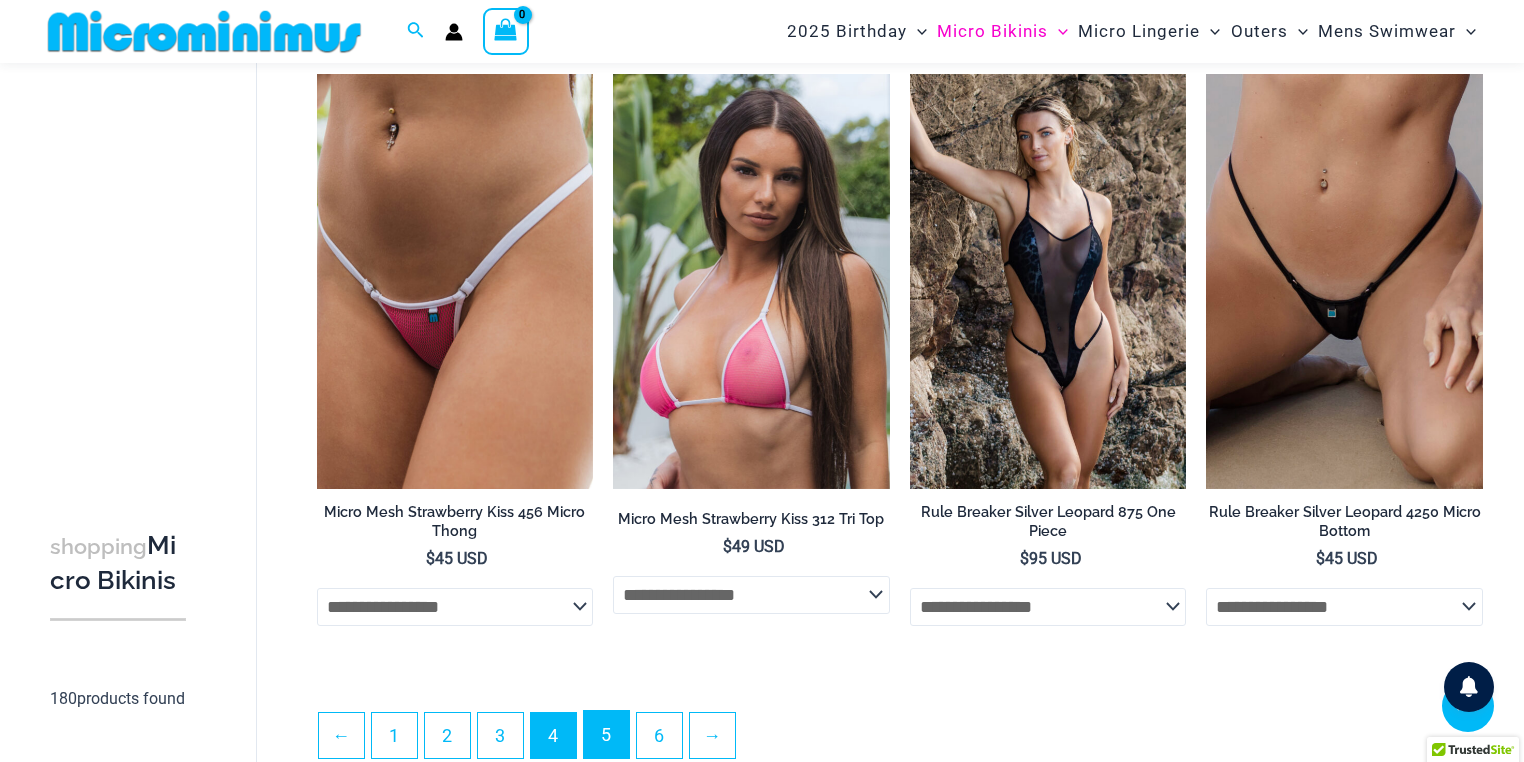 click on "5" at bounding box center [606, 734] 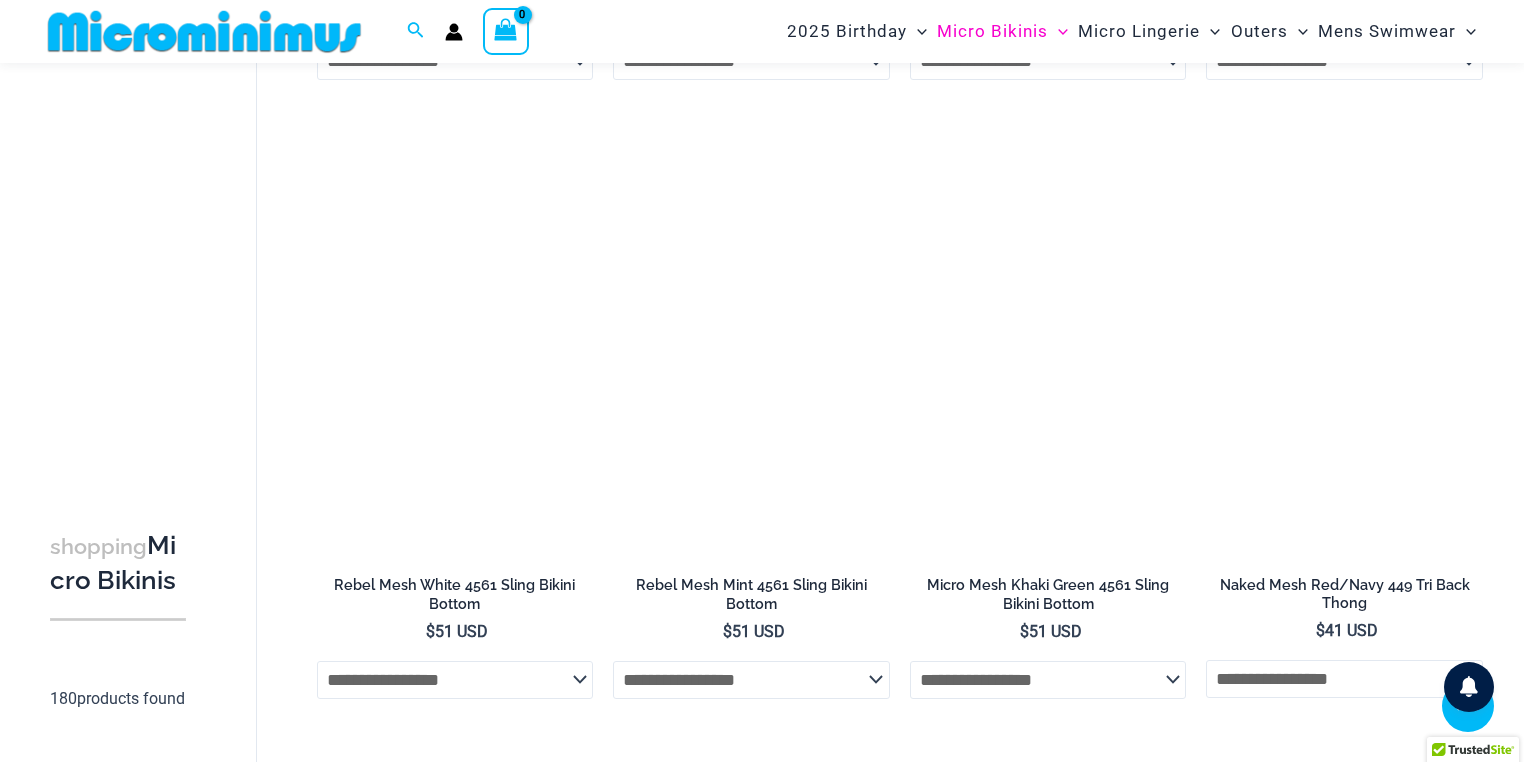 scroll, scrollTop: 3760, scrollLeft: 0, axis: vertical 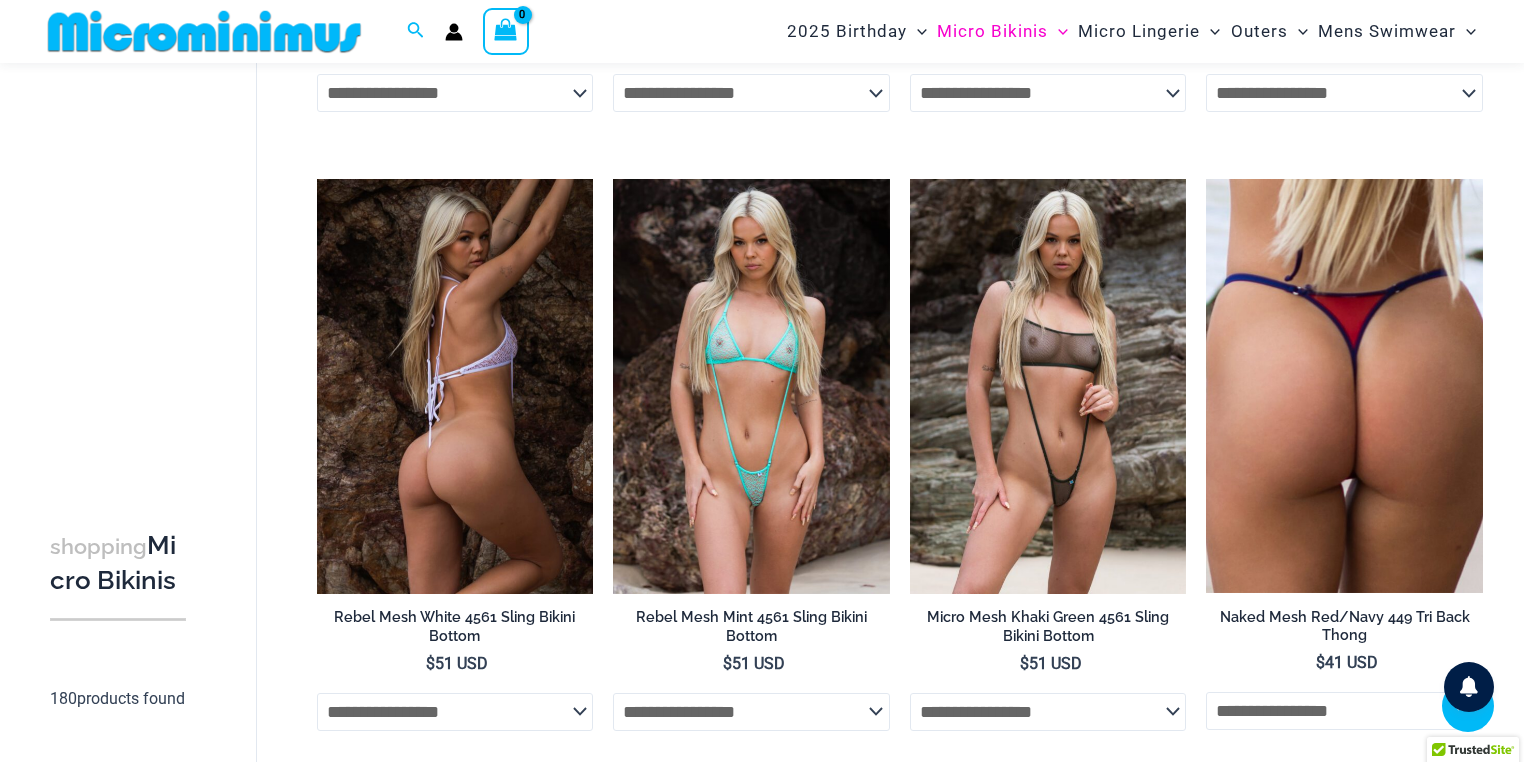 click at bounding box center (455, 386) 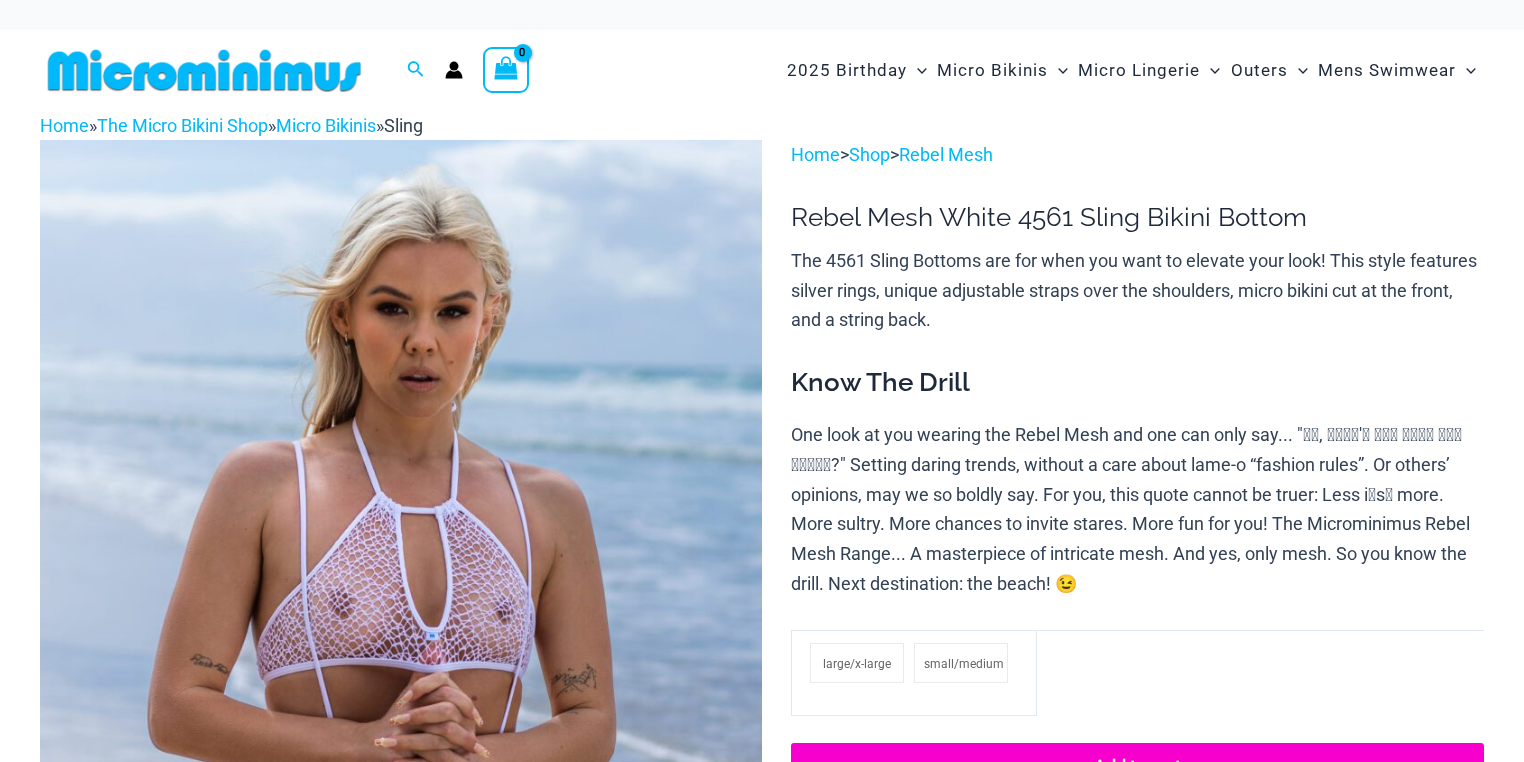 scroll, scrollTop: 0, scrollLeft: 0, axis: both 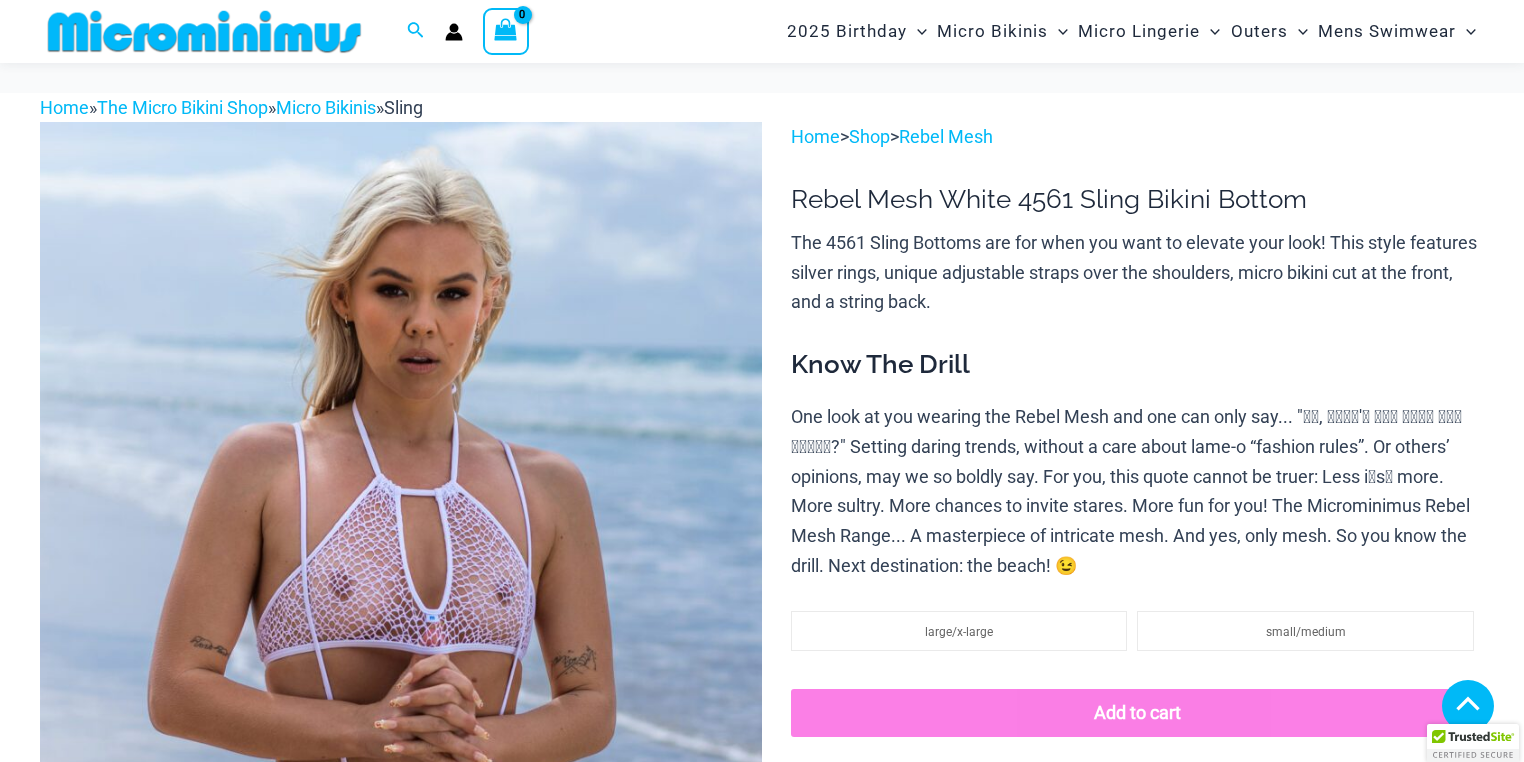 click 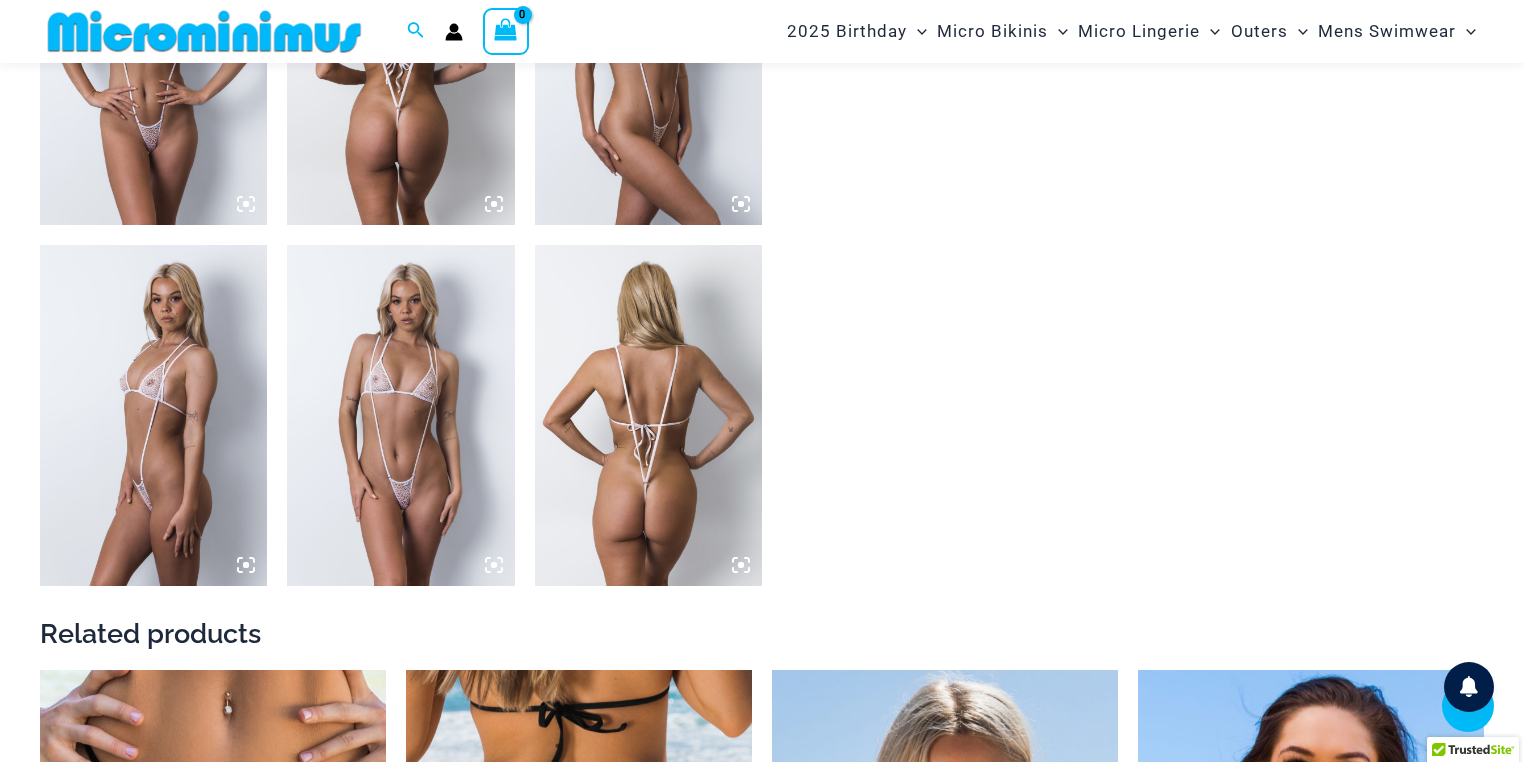 scroll, scrollTop: 1690, scrollLeft: 0, axis: vertical 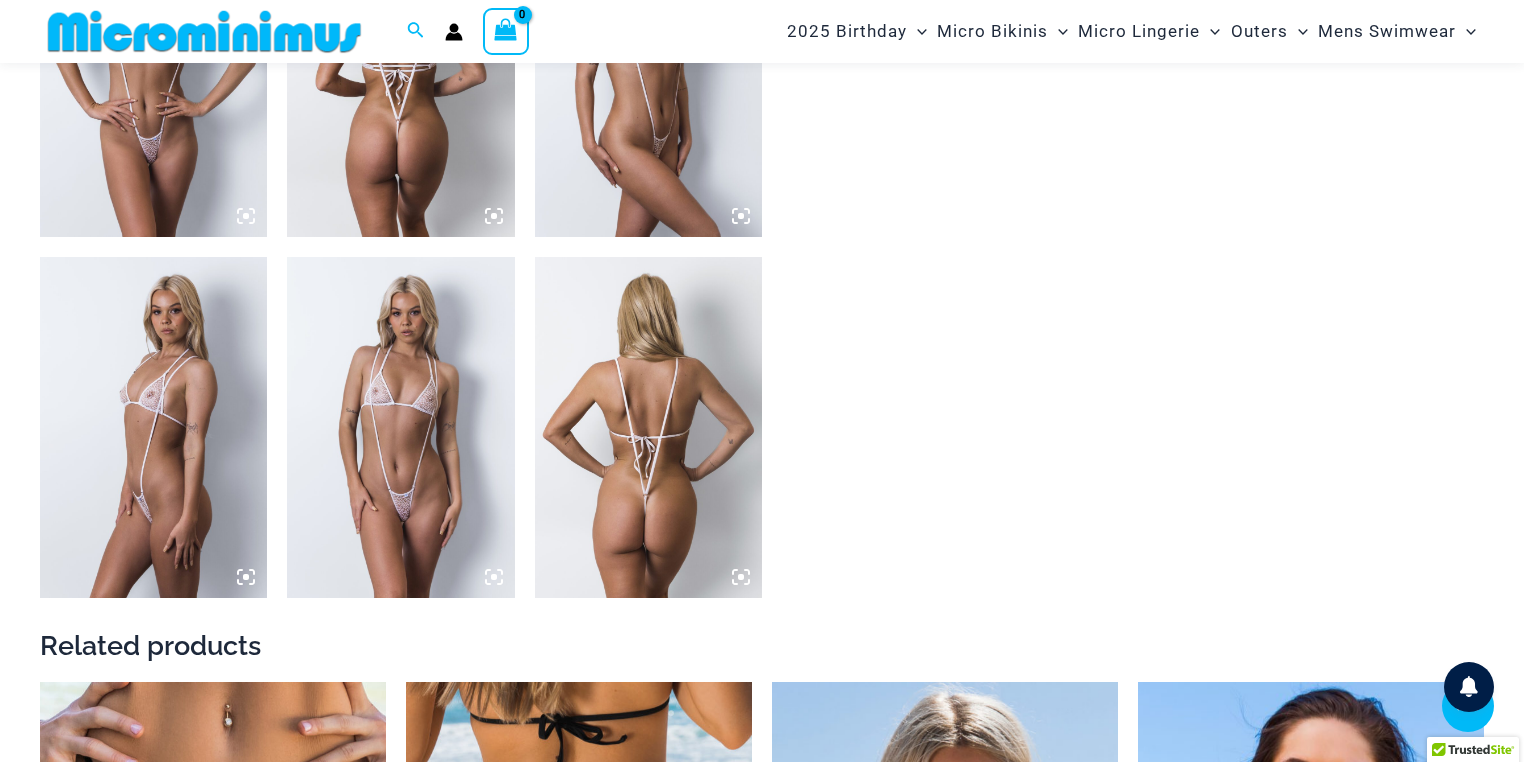 click at bounding box center (400, 427) 